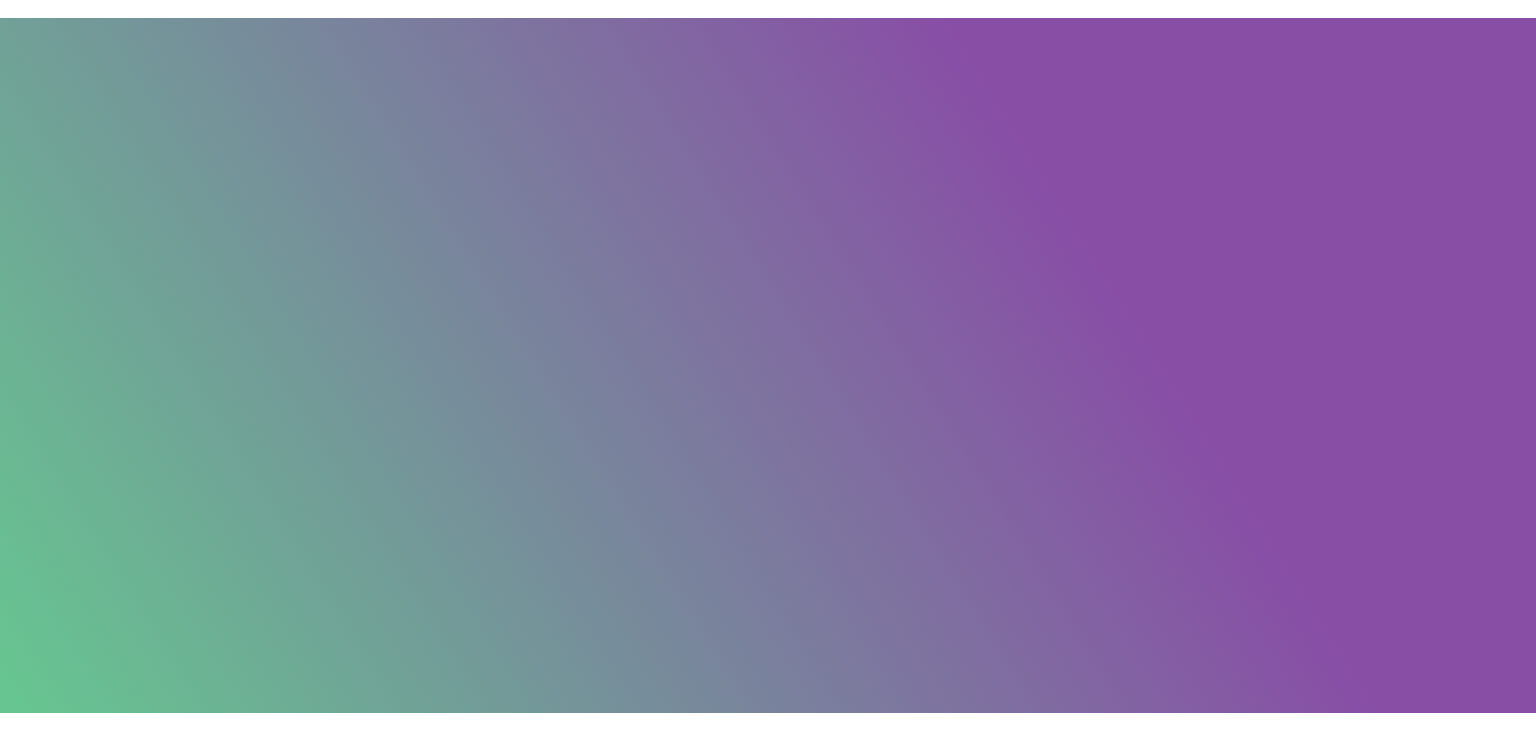 scroll, scrollTop: 0, scrollLeft: 0, axis: both 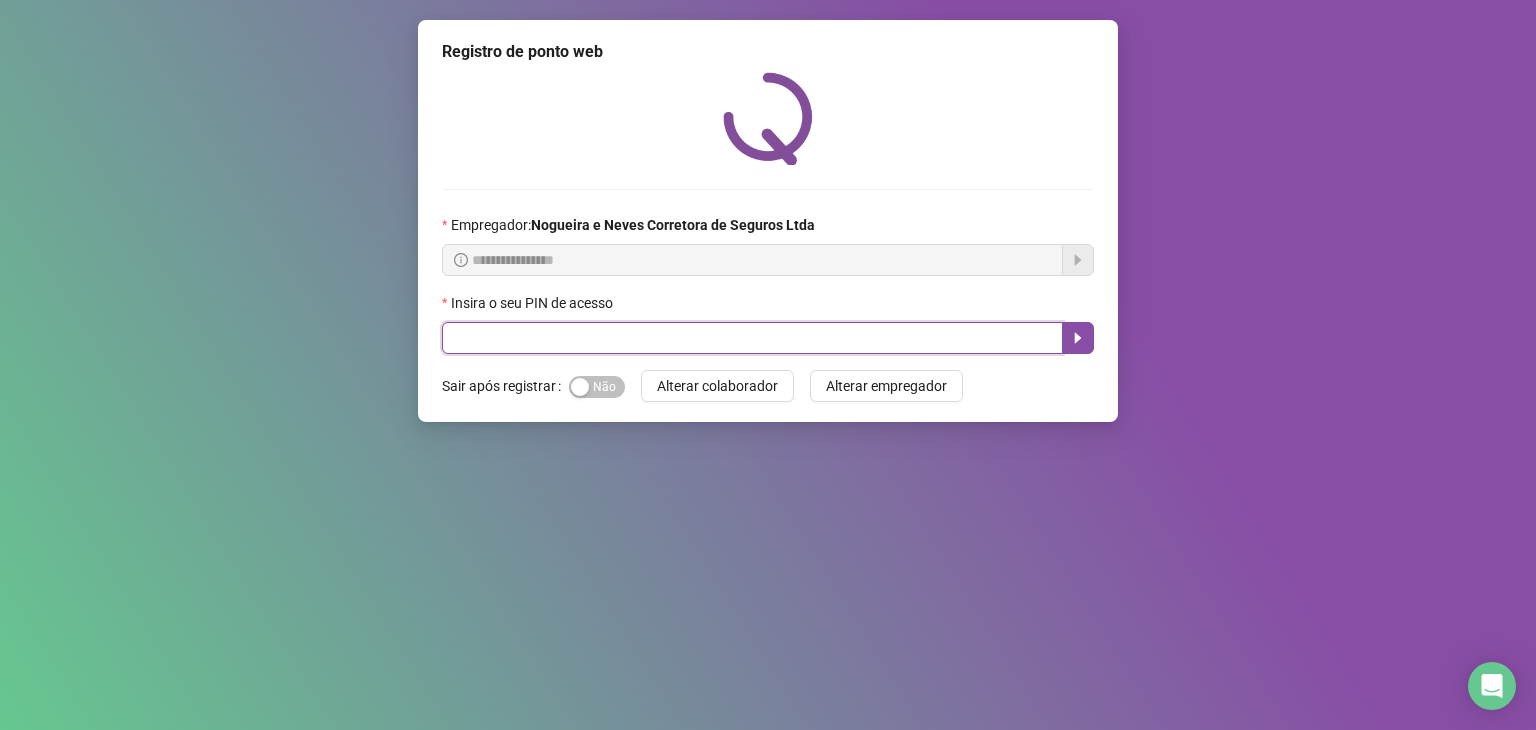 click at bounding box center (752, 338) 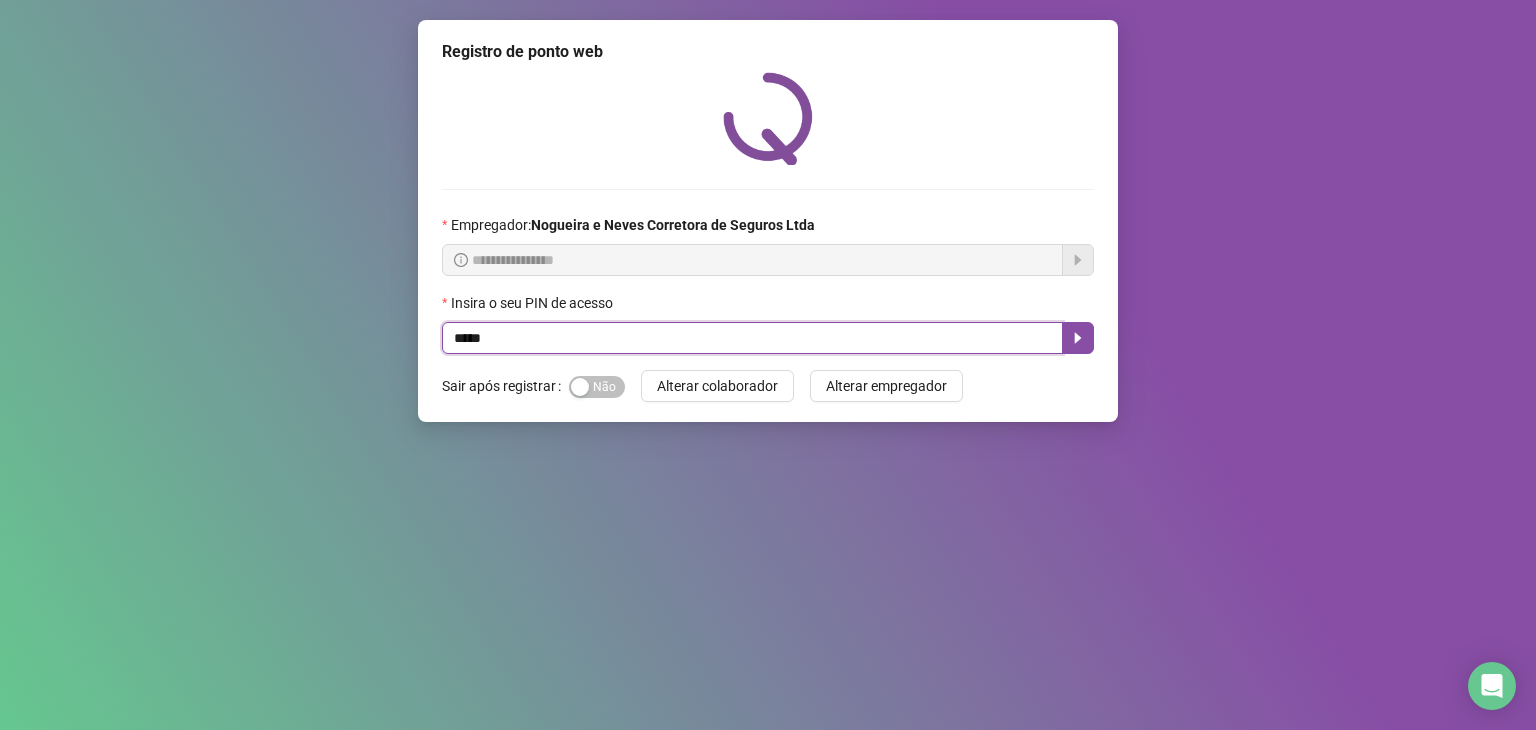 type on "*****" 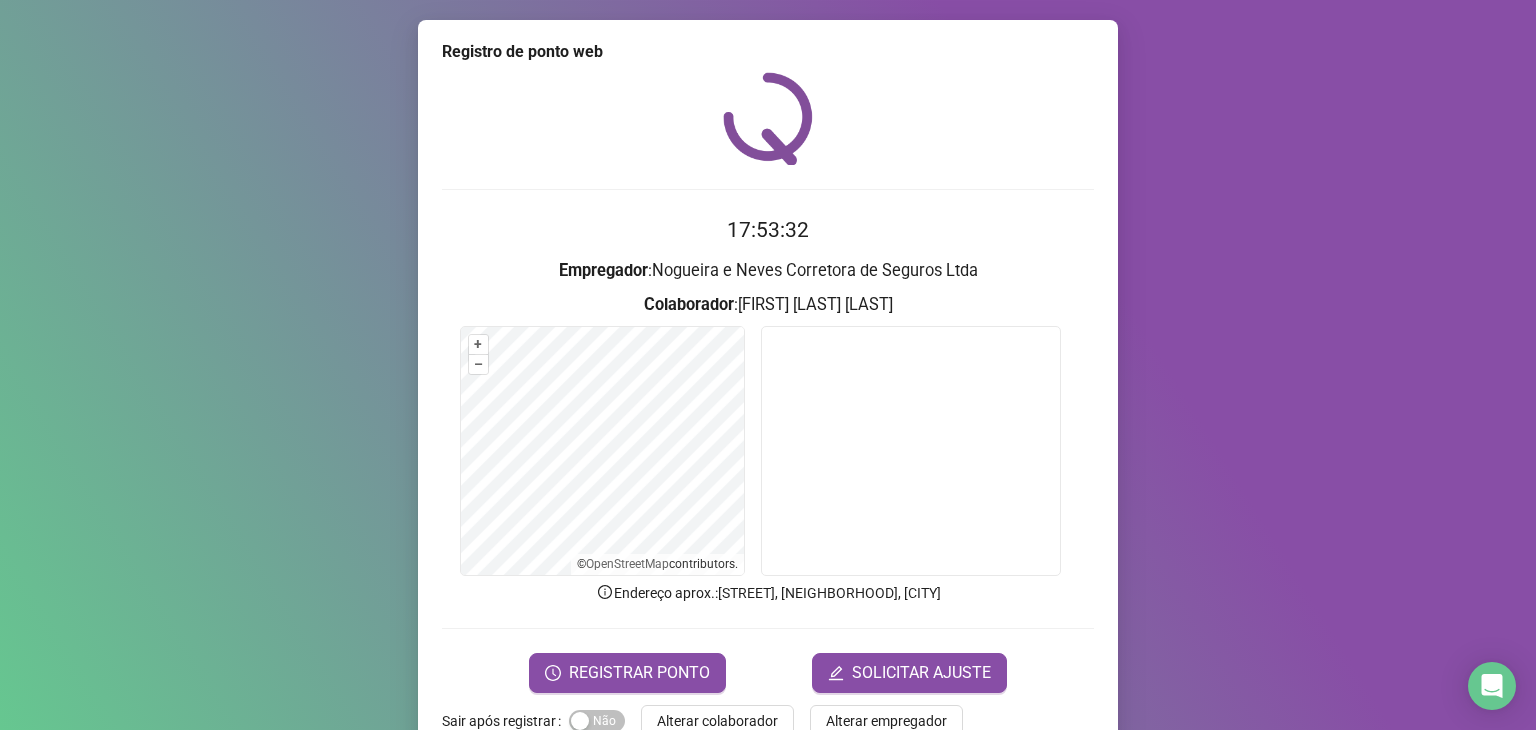 scroll, scrollTop: 49, scrollLeft: 0, axis: vertical 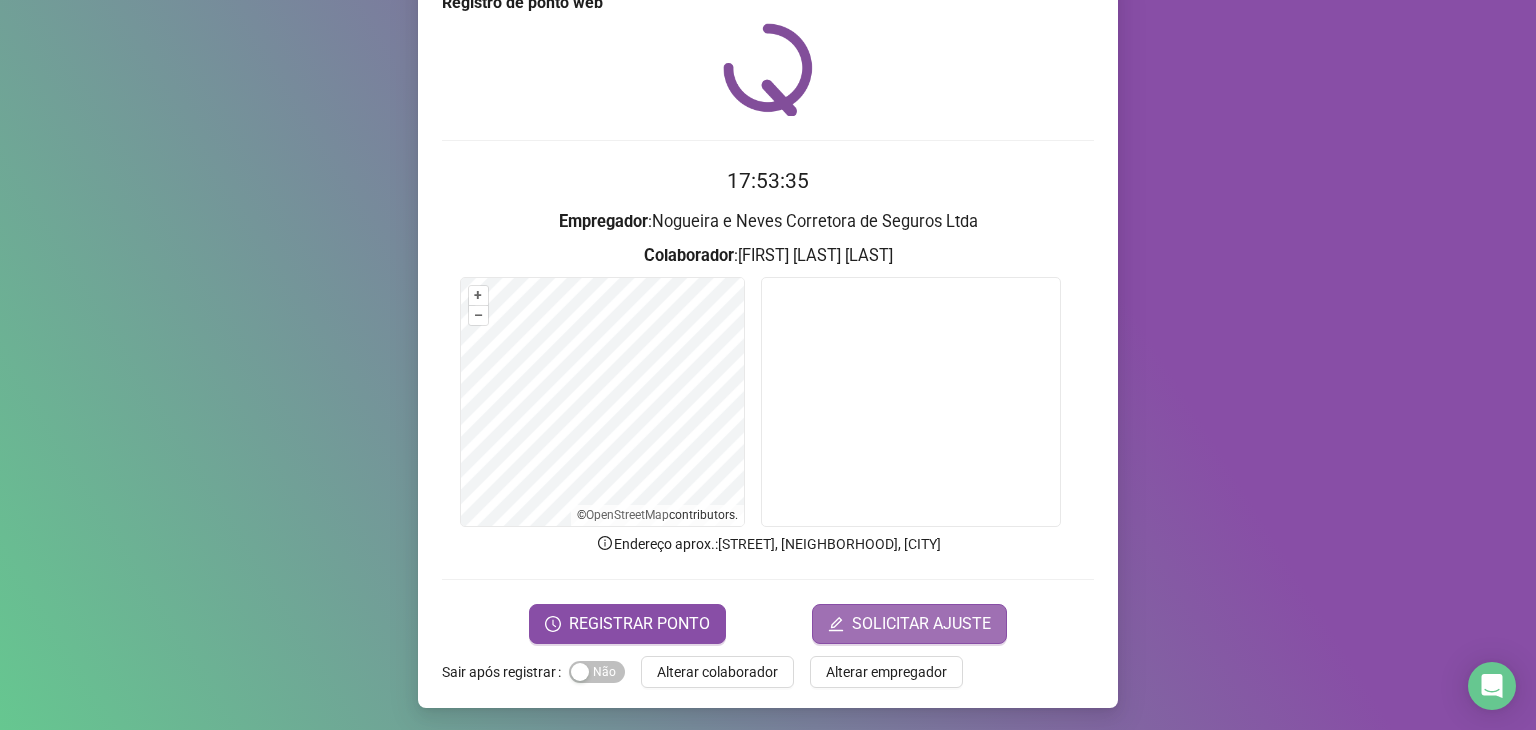 click on "SOLICITAR AJUSTE" at bounding box center [921, 624] 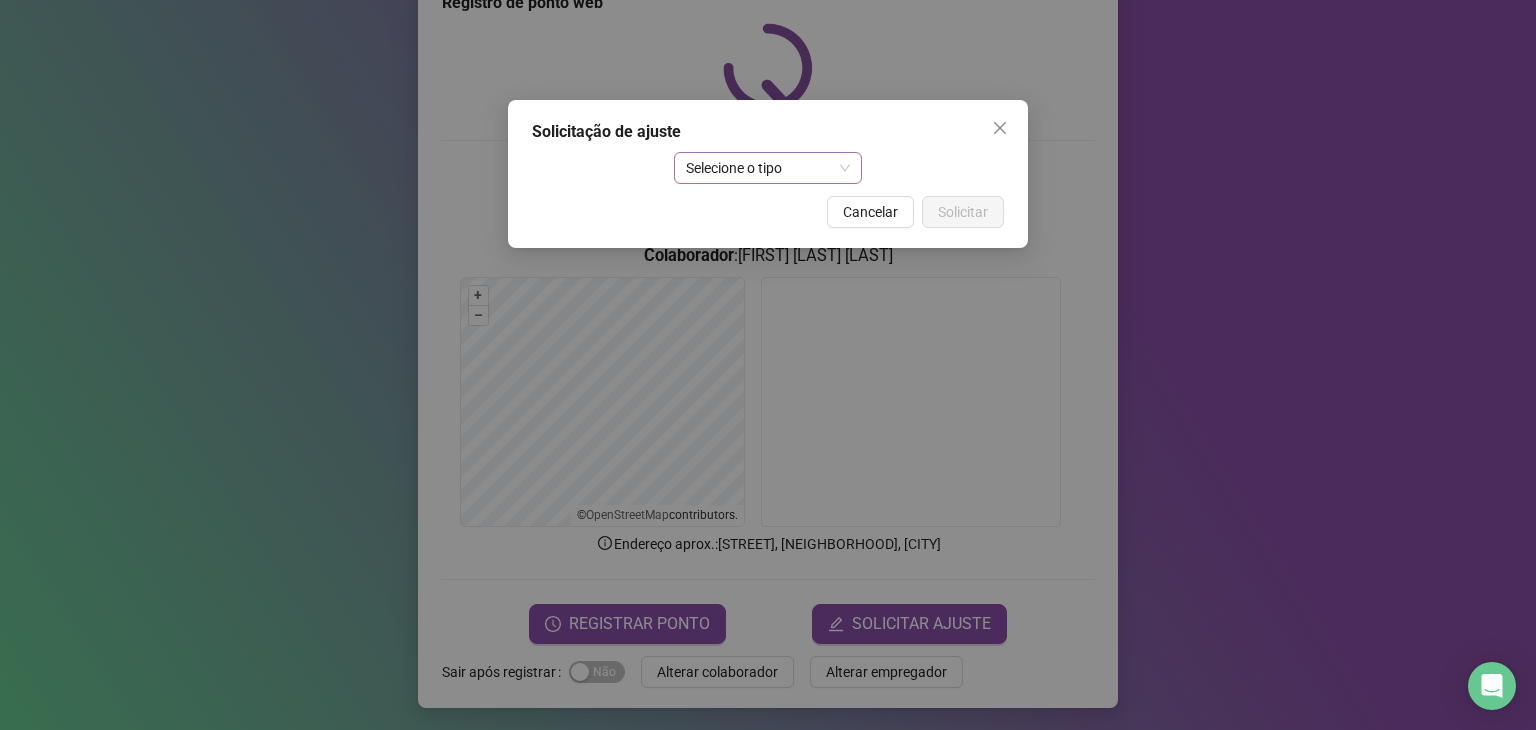 click on "Selecione o tipo" at bounding box center (768, 168) 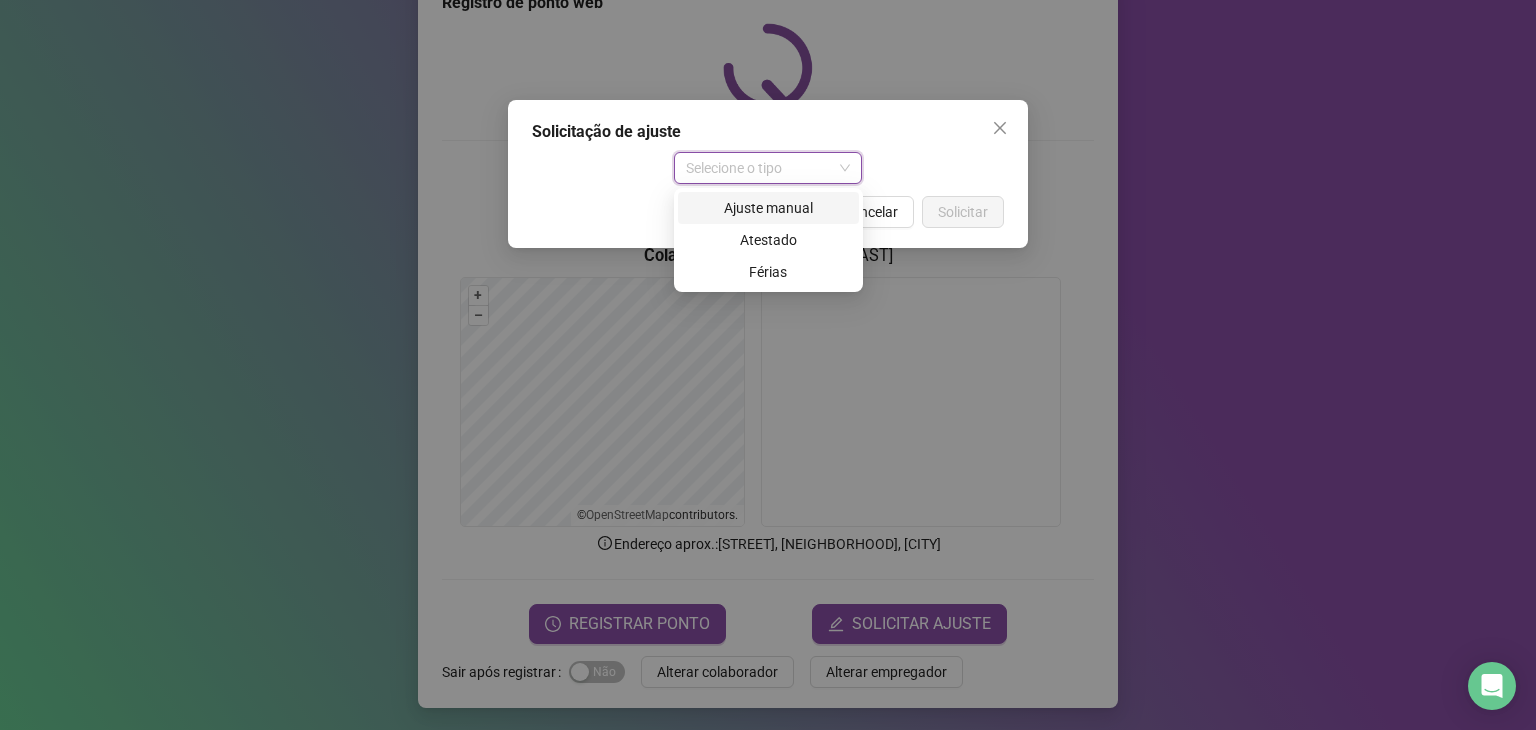 click on "Ajuste manual" at bounding box center (768, 208) 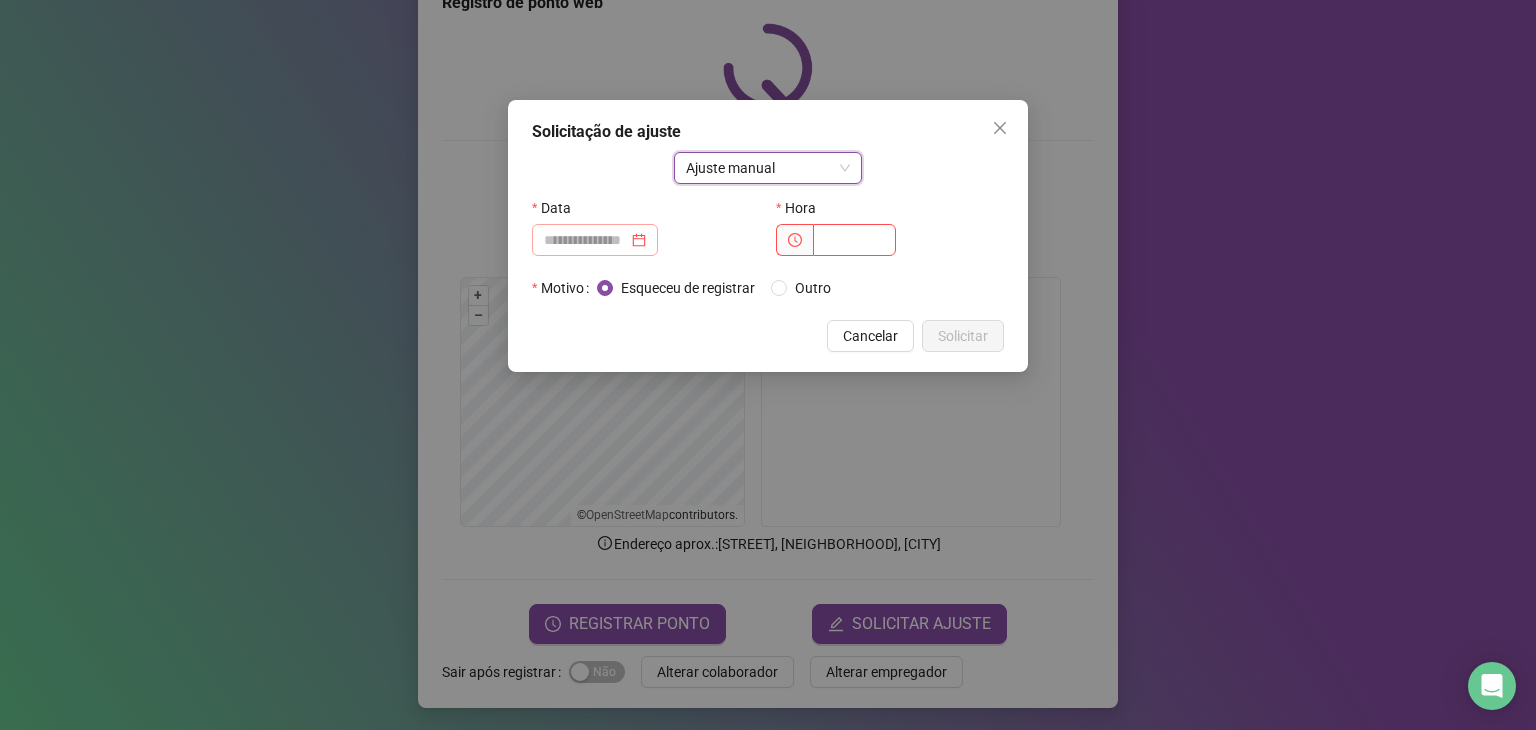 click at bounding box center [595, 240] 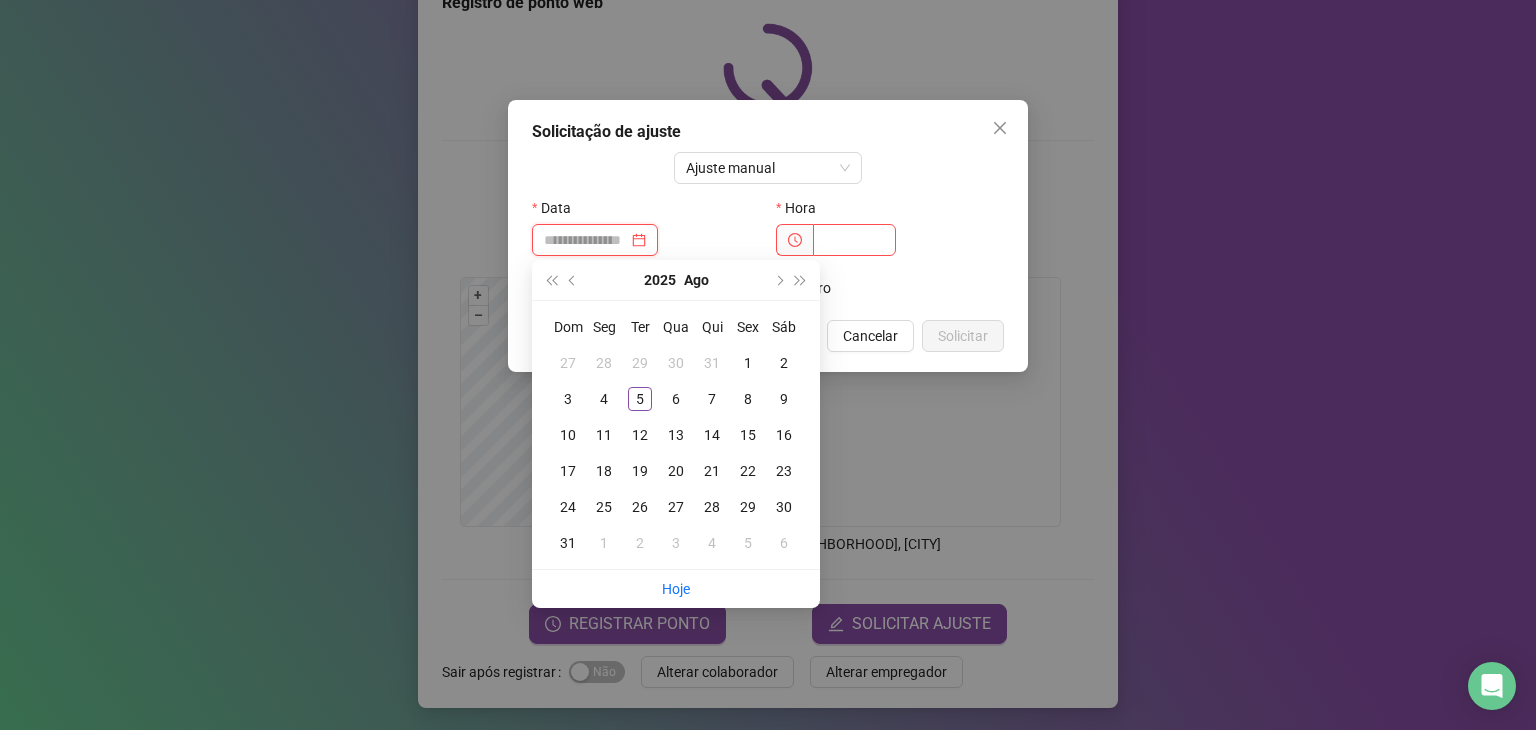 click at bounding box center (595, 240) 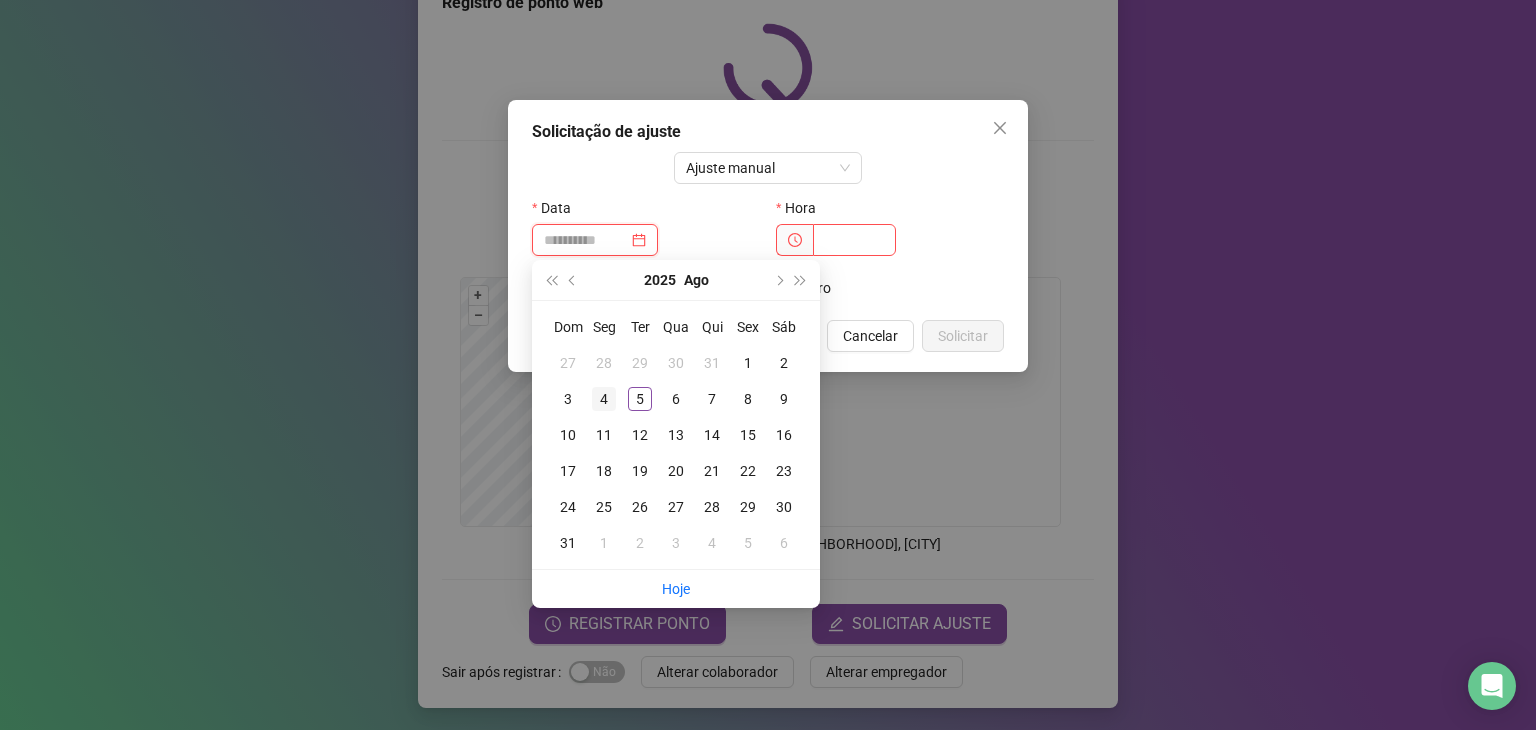 type on "**********" 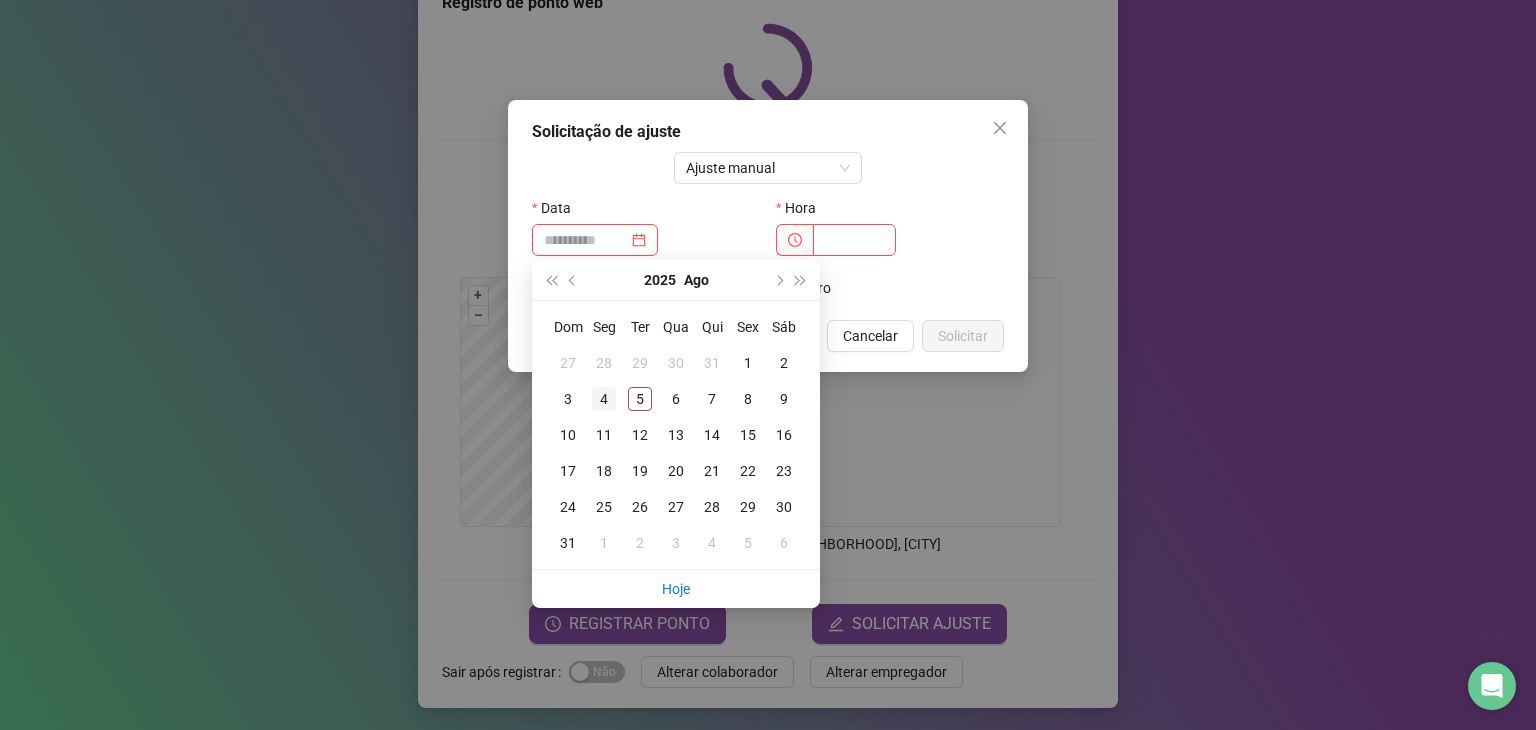 click on "4" at bounding box center [604, 399] 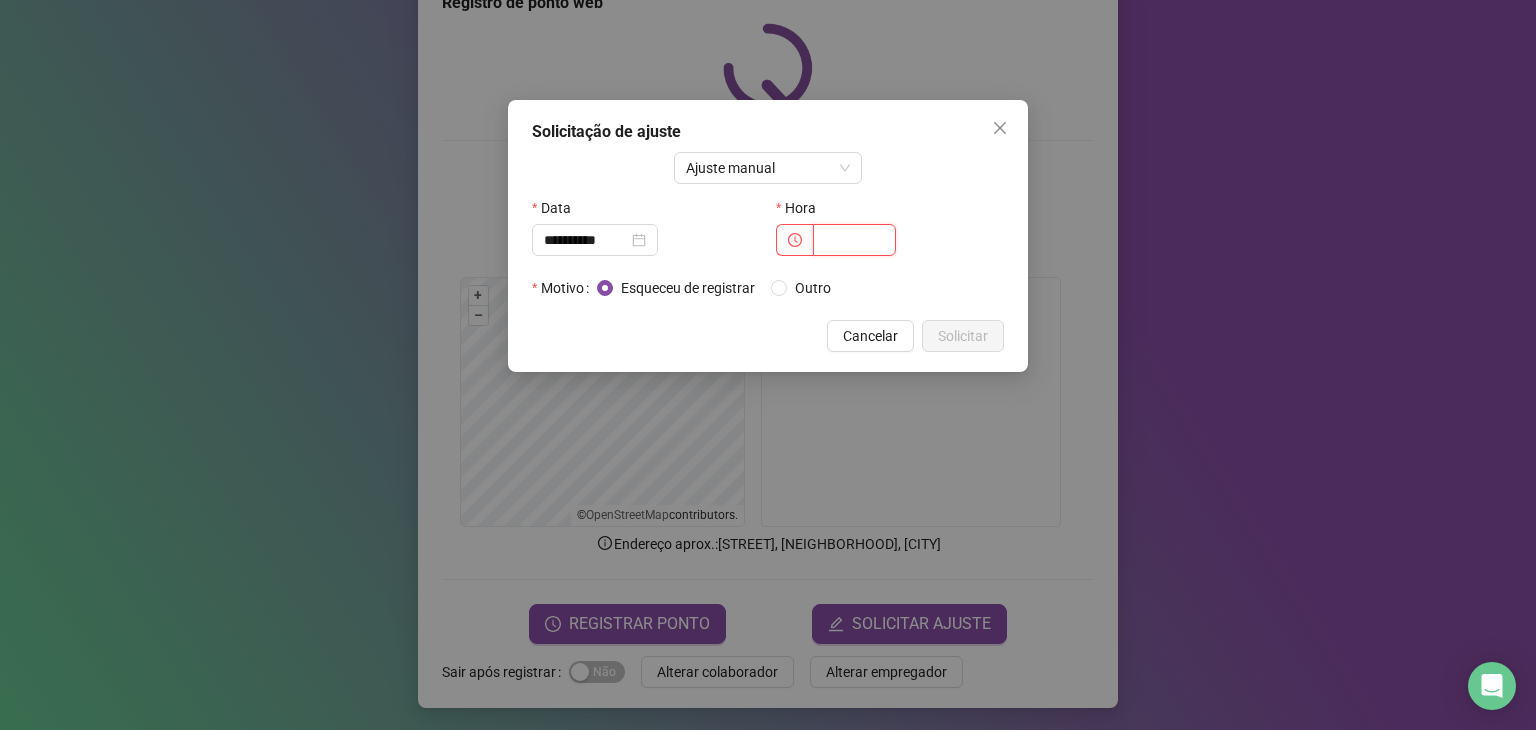 click at bounding box center [854, 240] 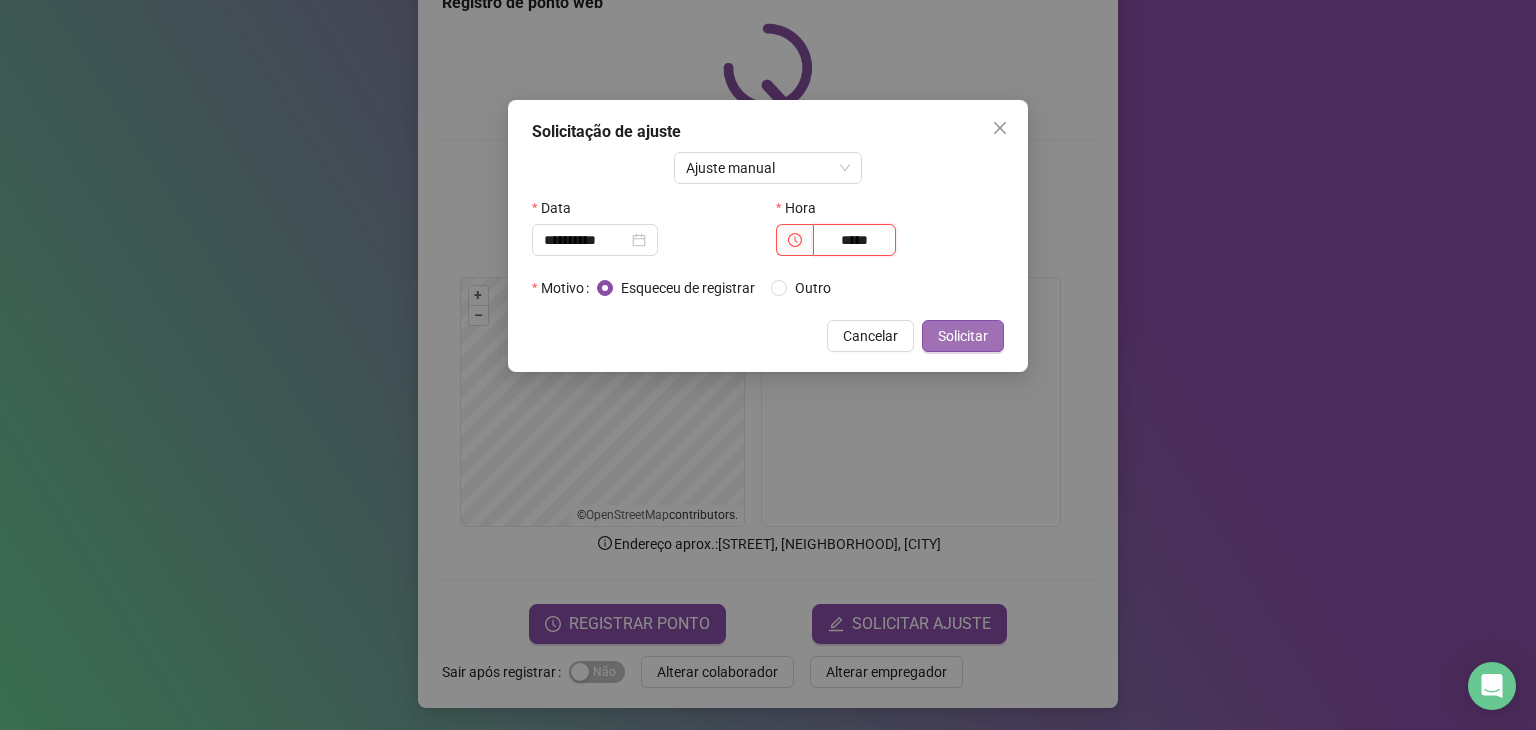 type on "*****" 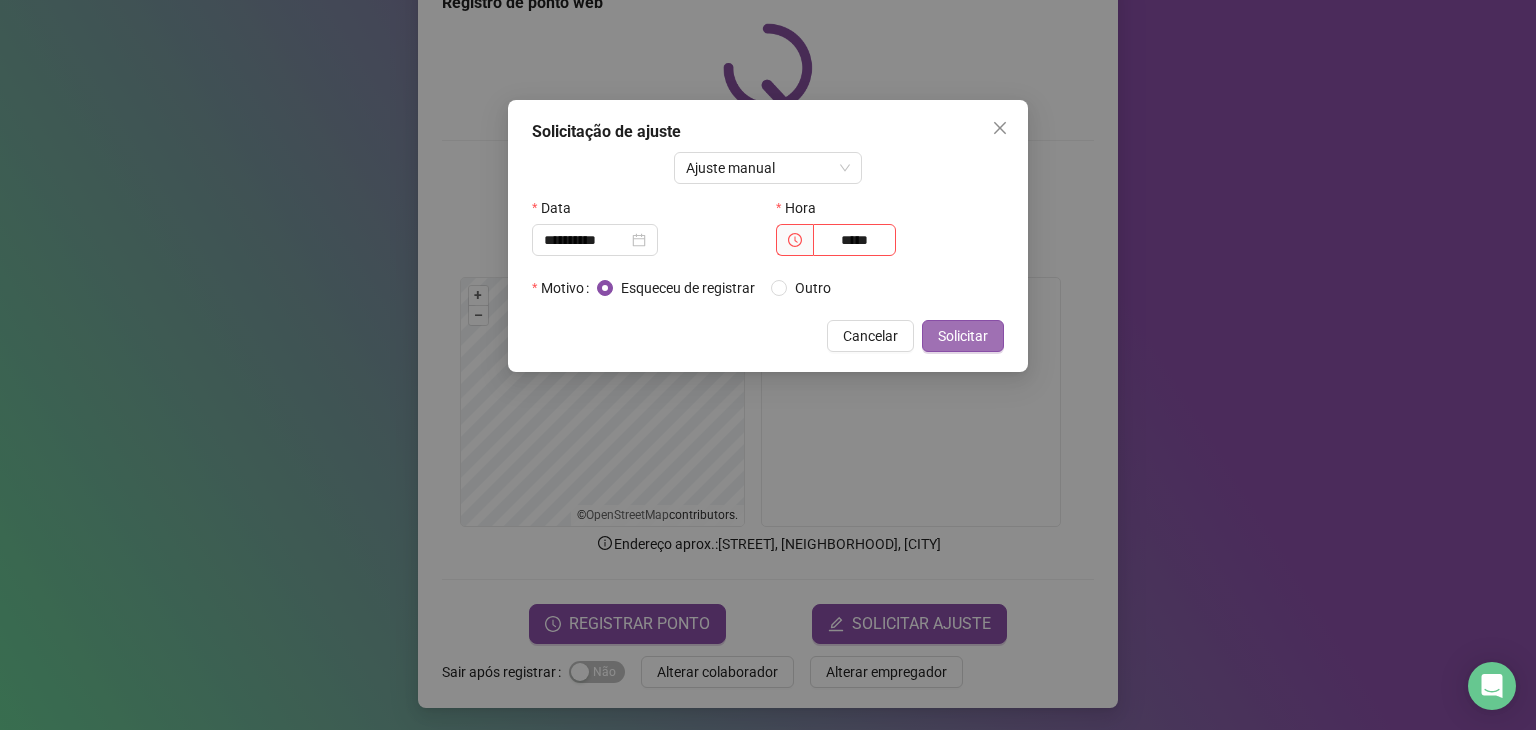 click on "Solicitar" at bounding box center (963, 336) 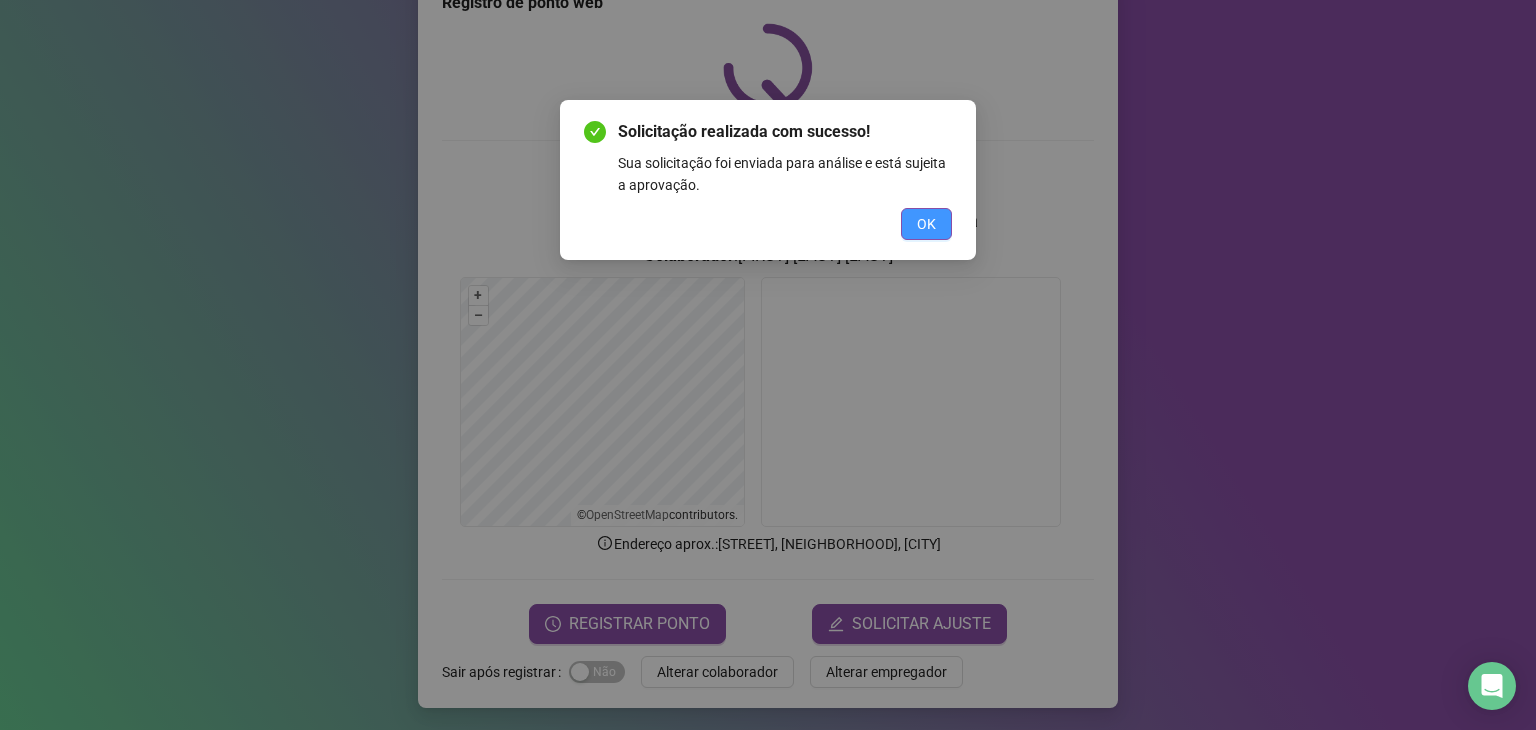 click on "OK" at bounding box center (926, 224) 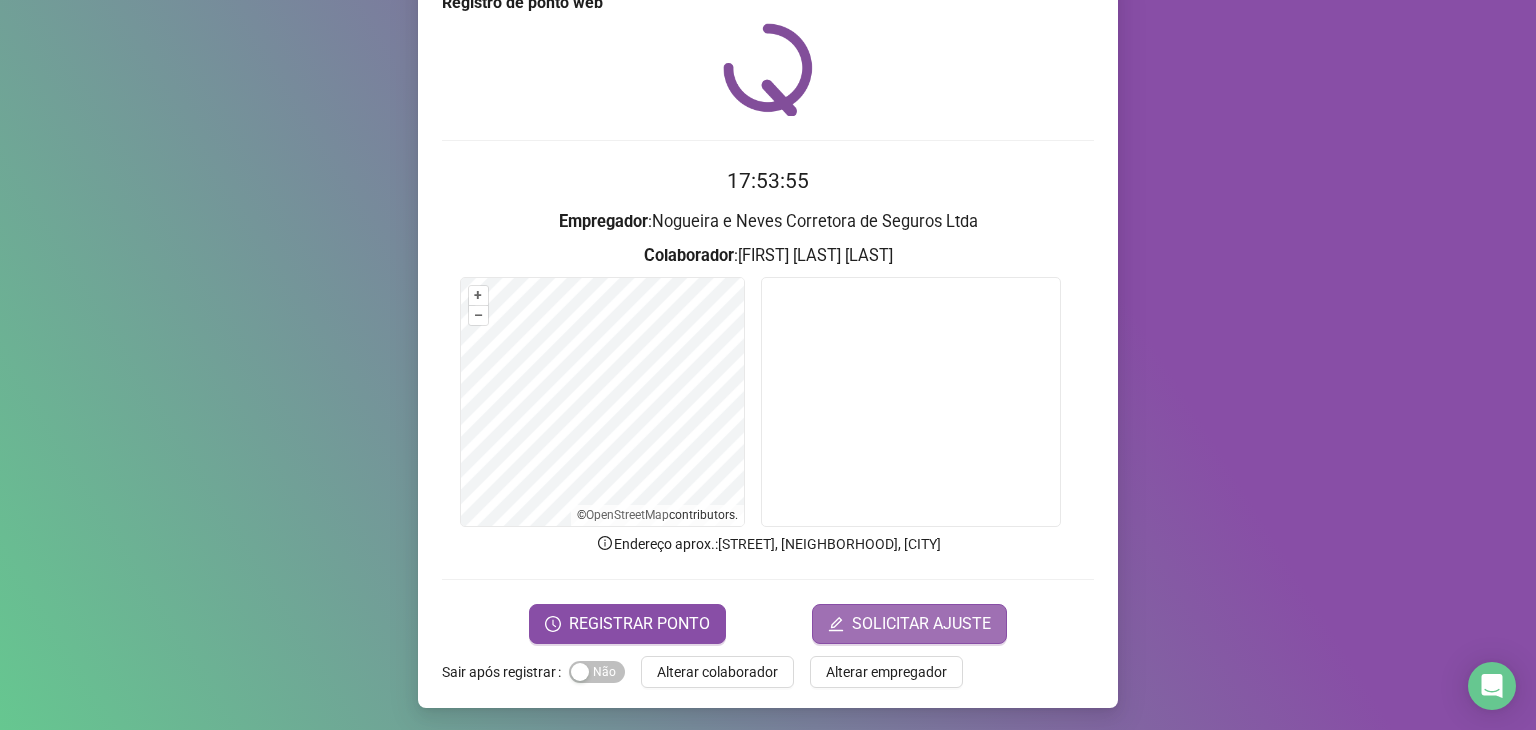 click on "SOLICITAR AJUSTE" at bounding box center [921, 624] 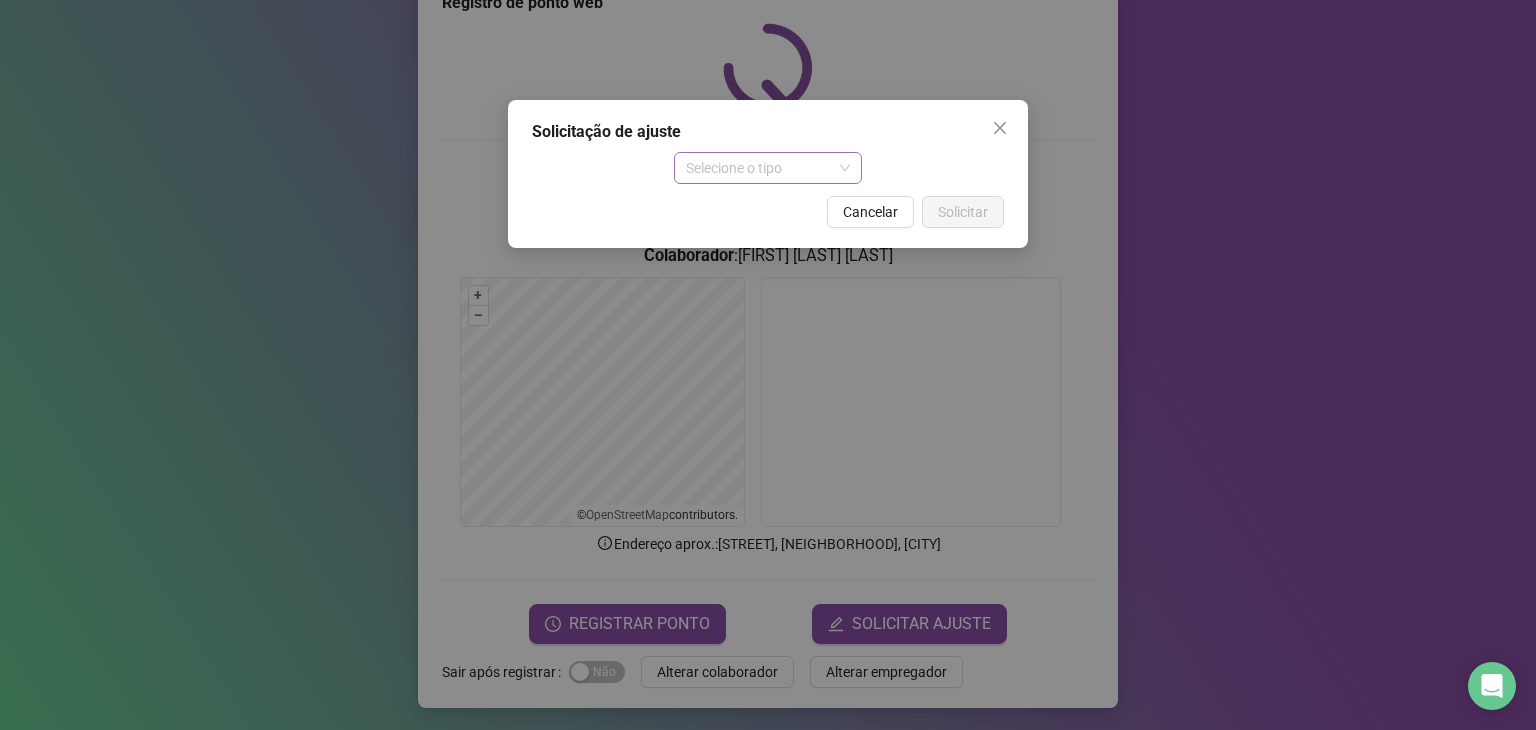 click on "Selecione o tipo" at bounding box center (768, 168) 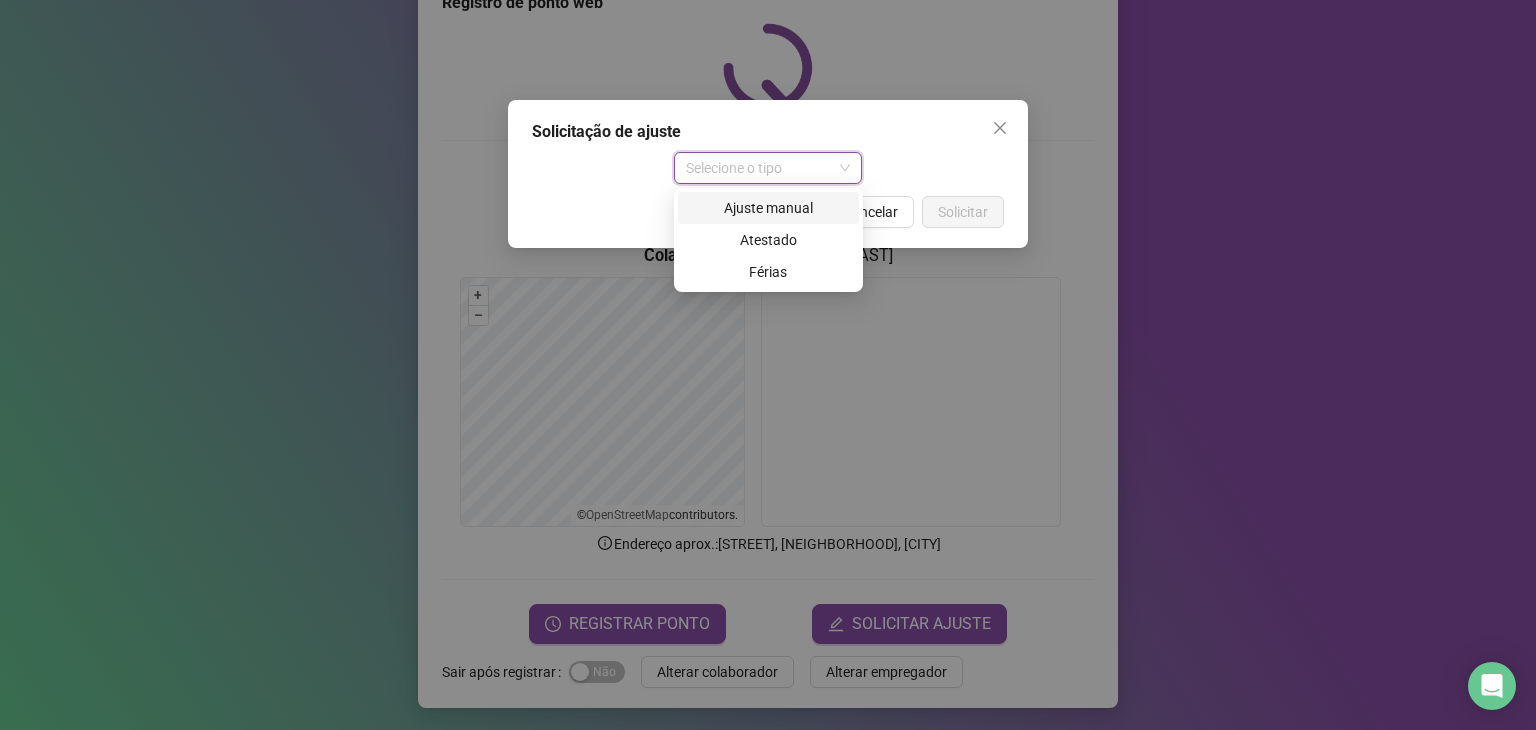 click on "Ajuste manual" at bounding box center [768, 208] 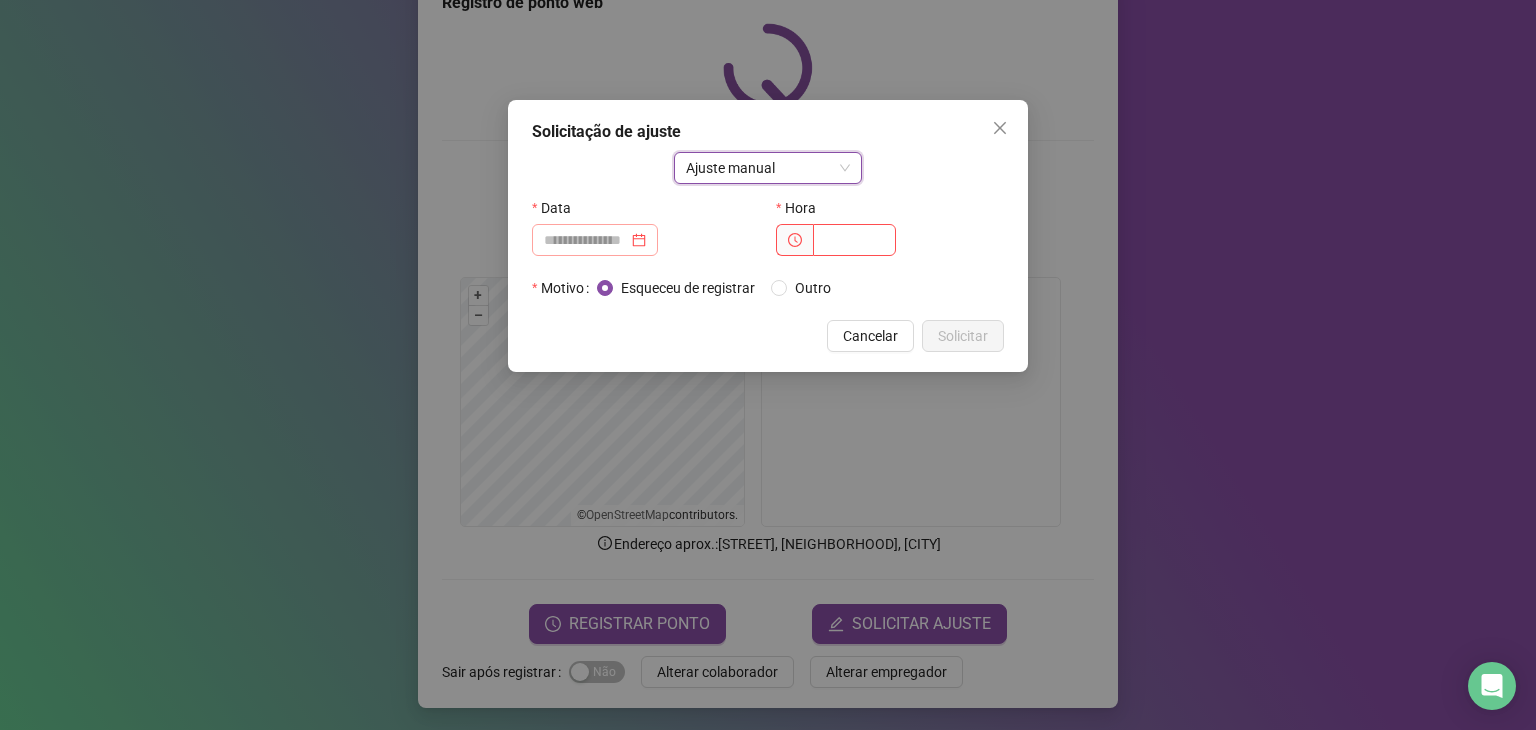 click at bounding box center (595, 240) 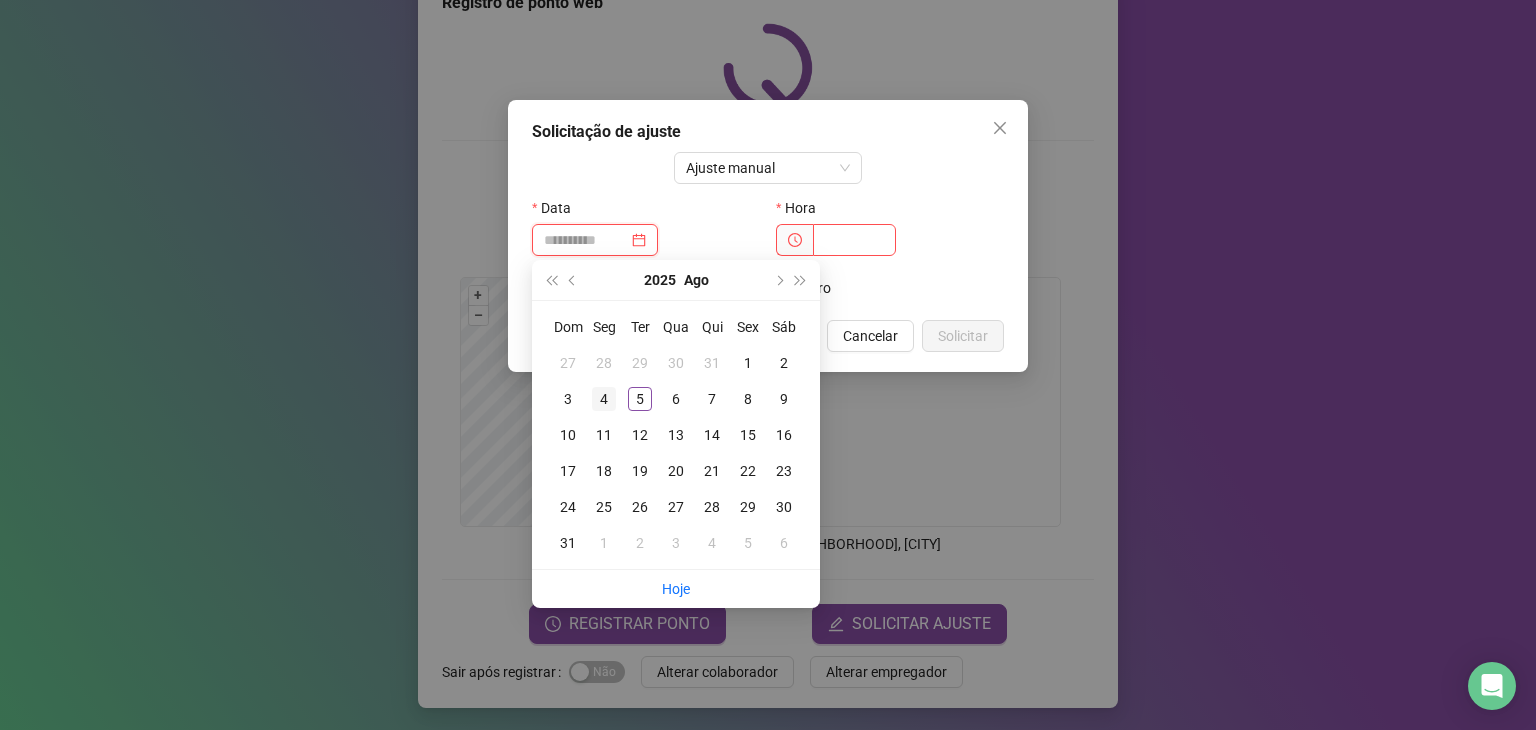 type on "**********" 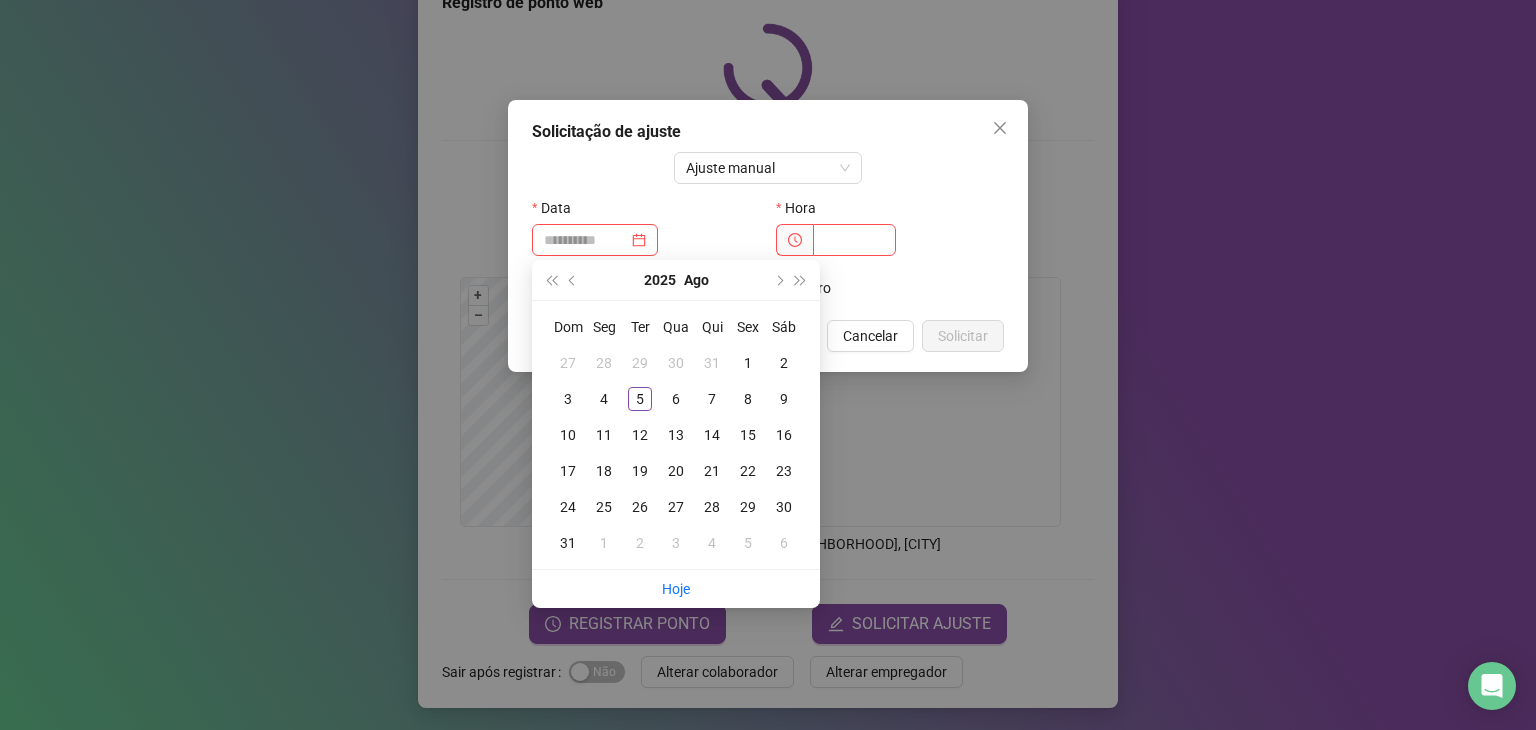 click on "4" at bounding box center [604, 399] 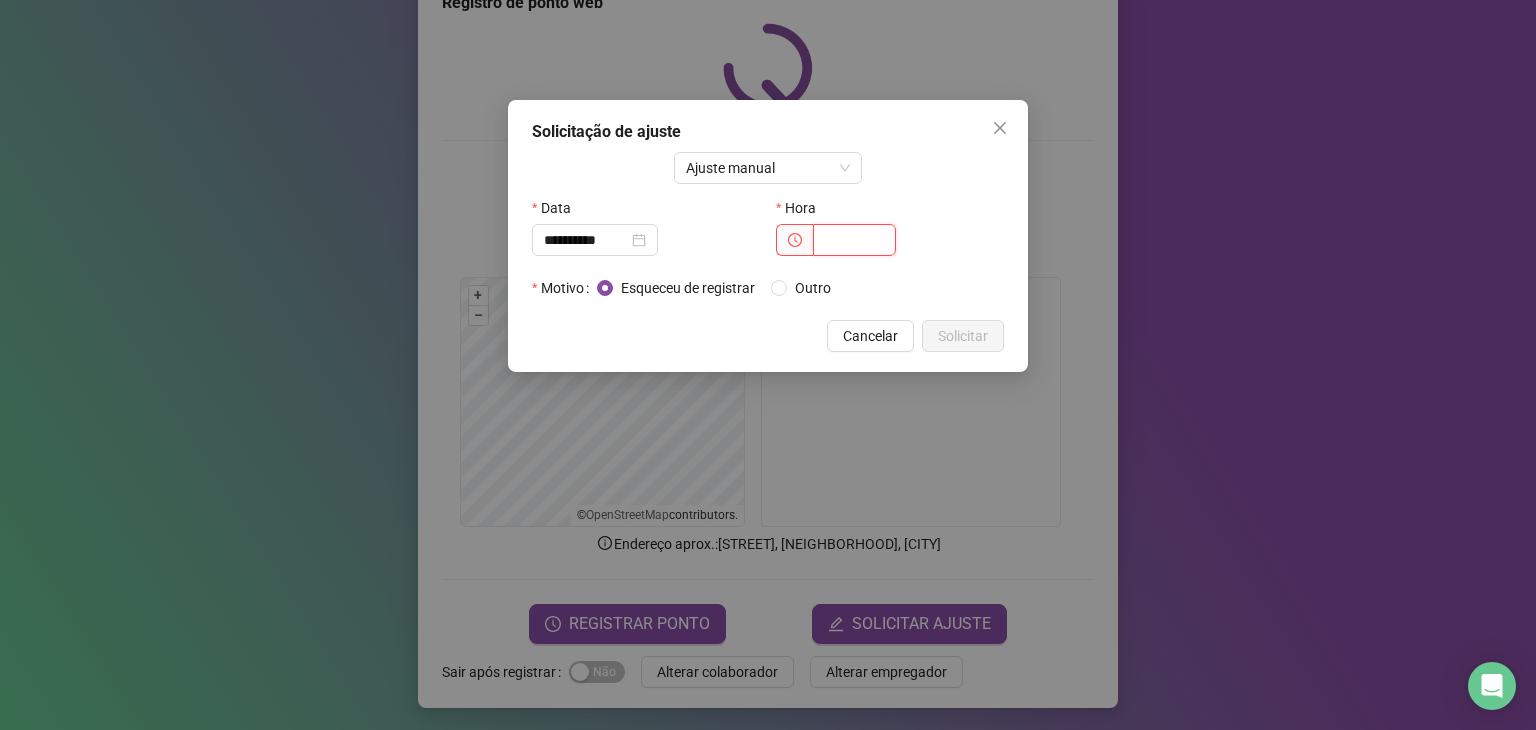 click at bounding box center (854, 240) 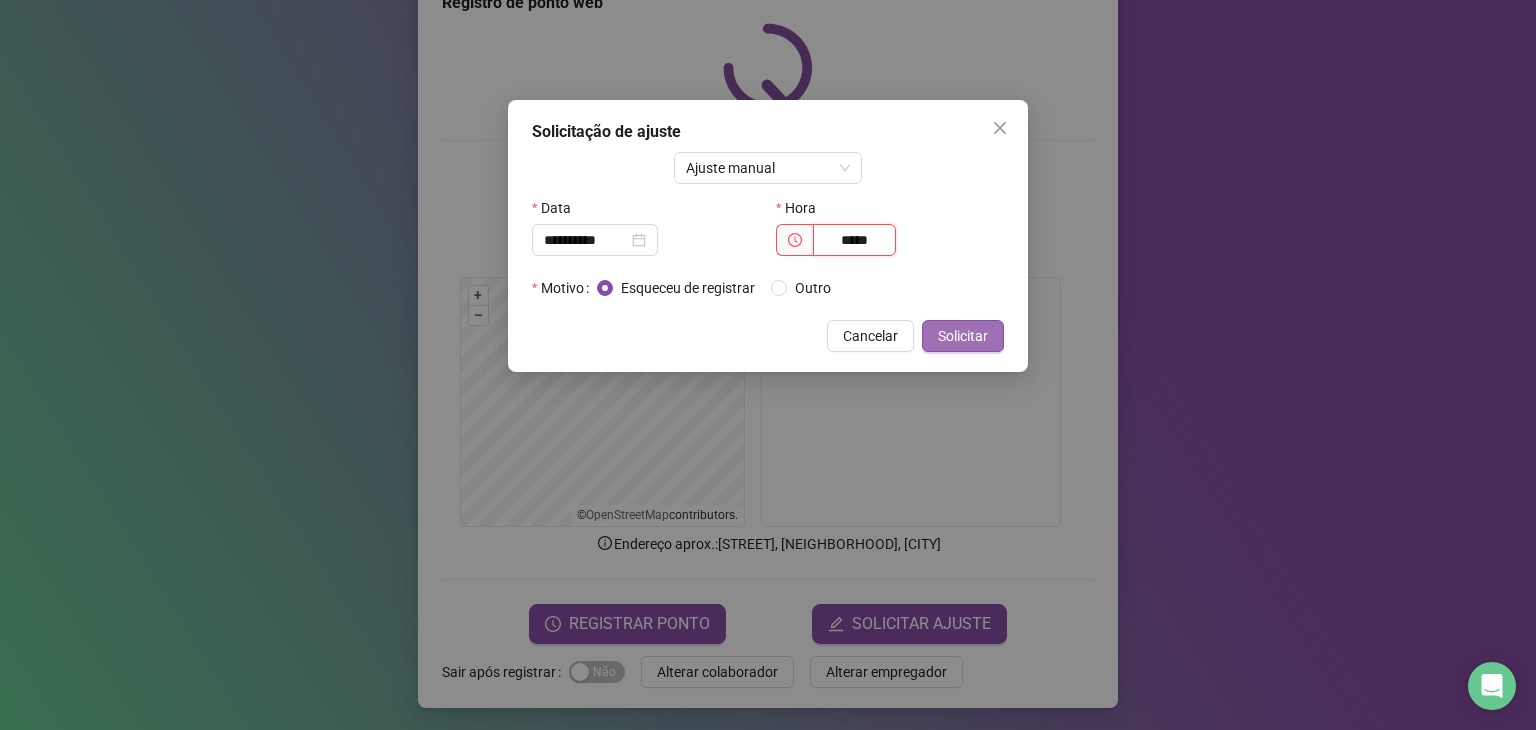 type on "*****" 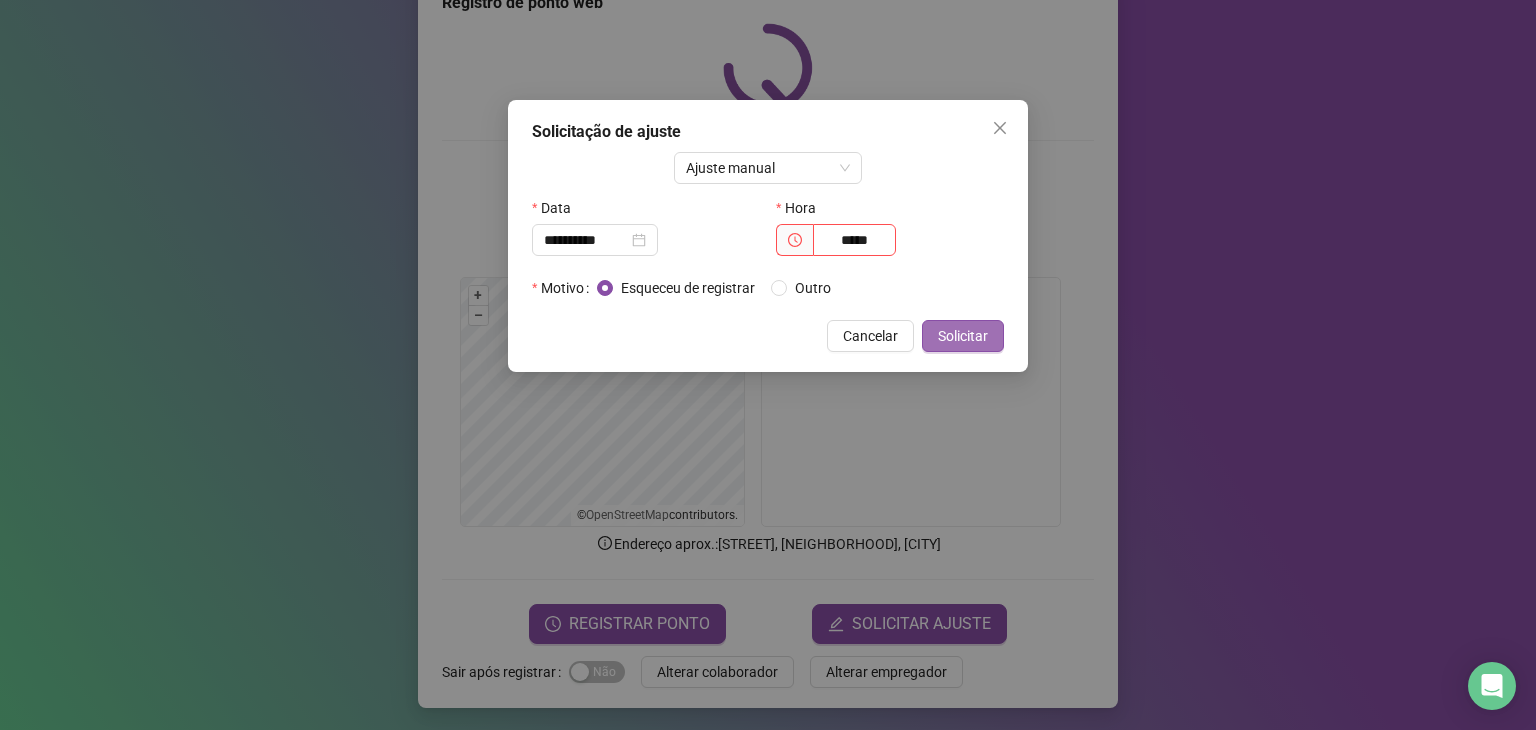 click on "Solicitar" at bounding box center [963, 336] 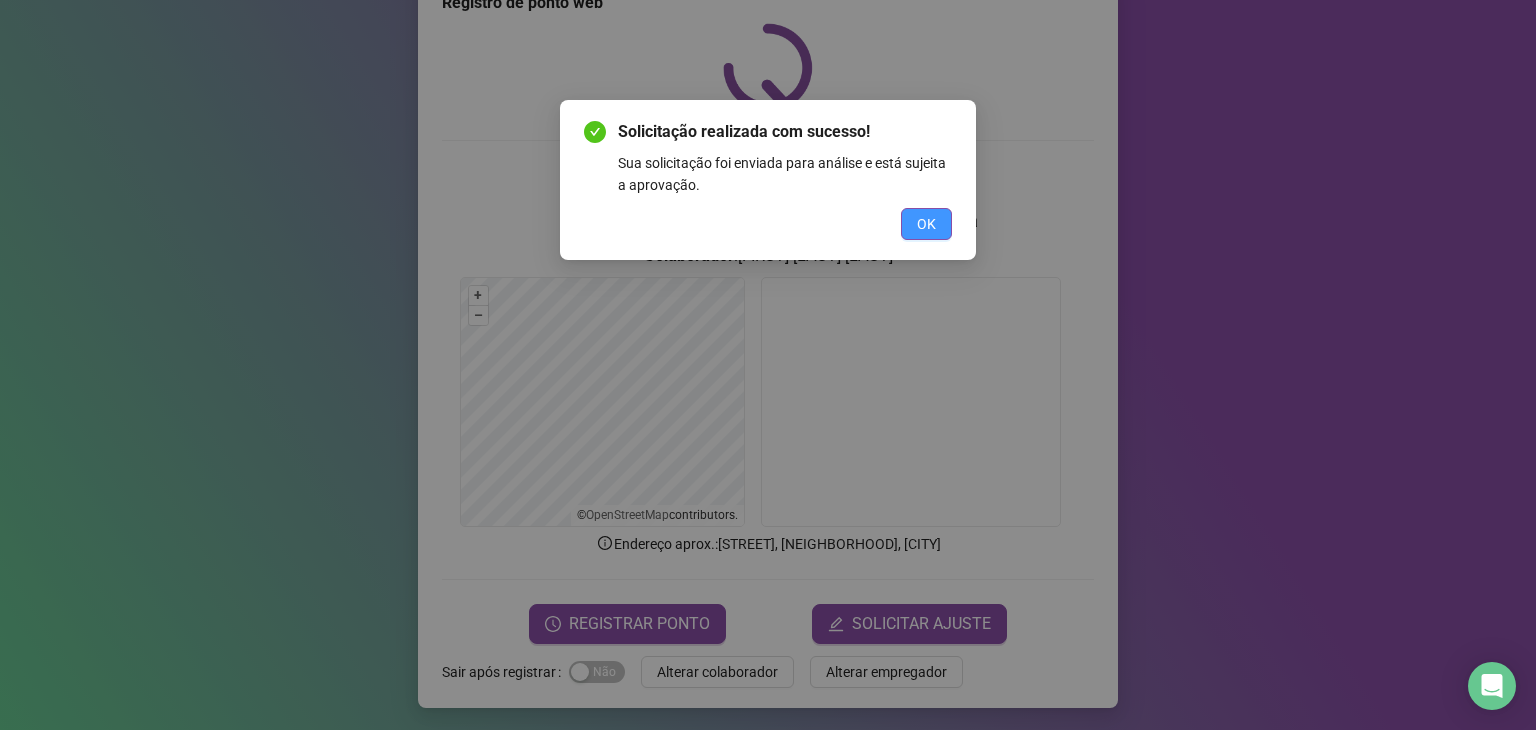 click on "OK" at bounding box center (926, 224) 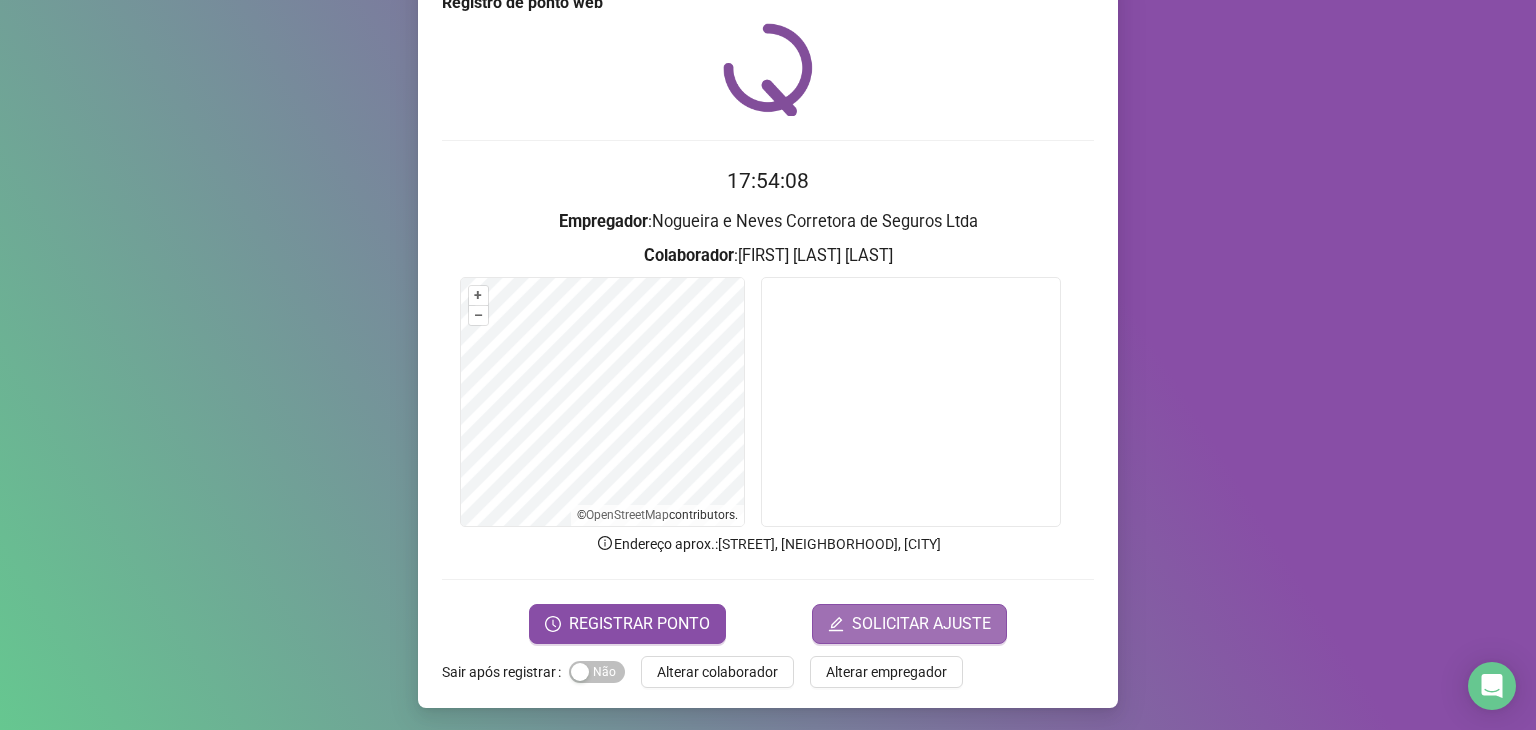 click on "SOLICITAR AJUSTE" at bounding box center [921, 624] 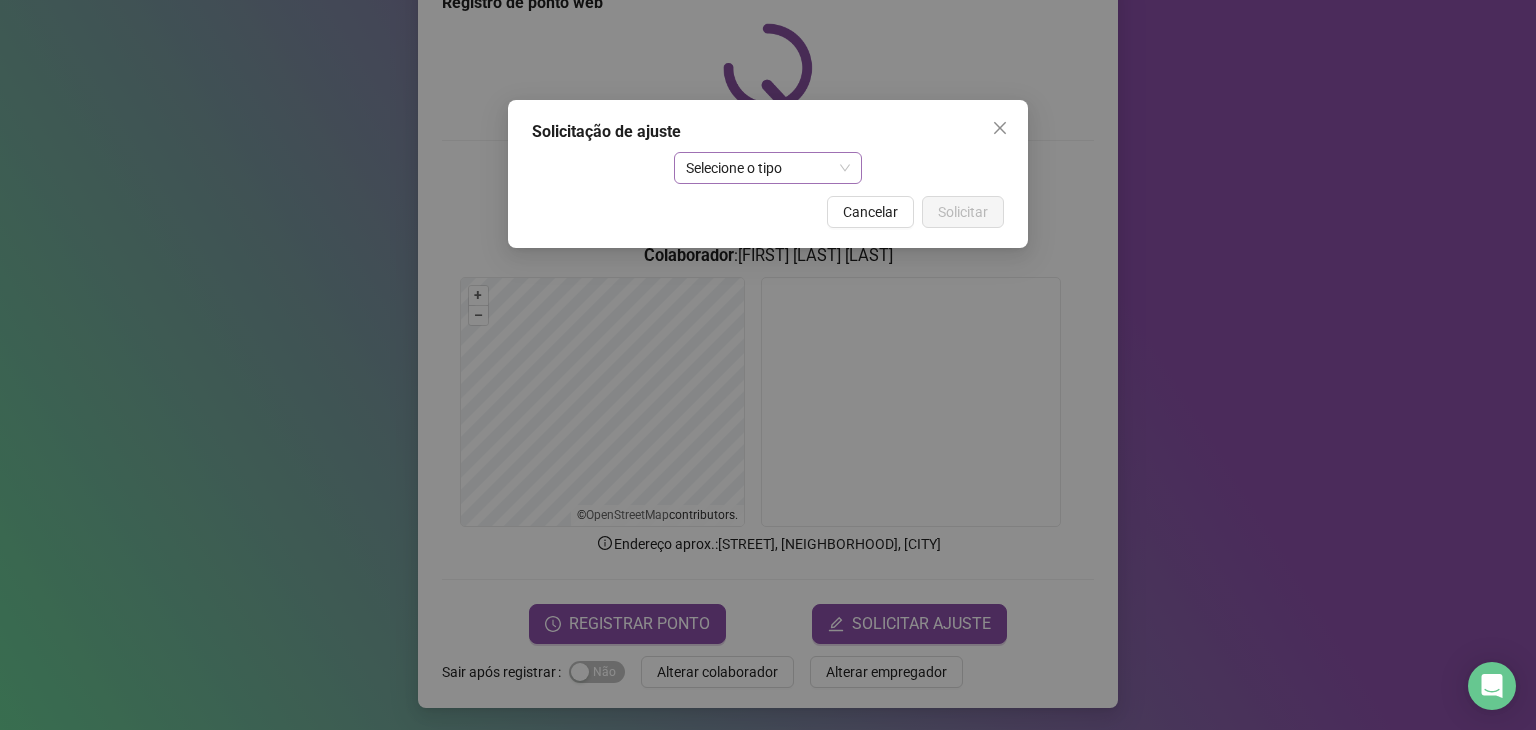 click on "Selecione o tipo" at bounding box center (768, 168) 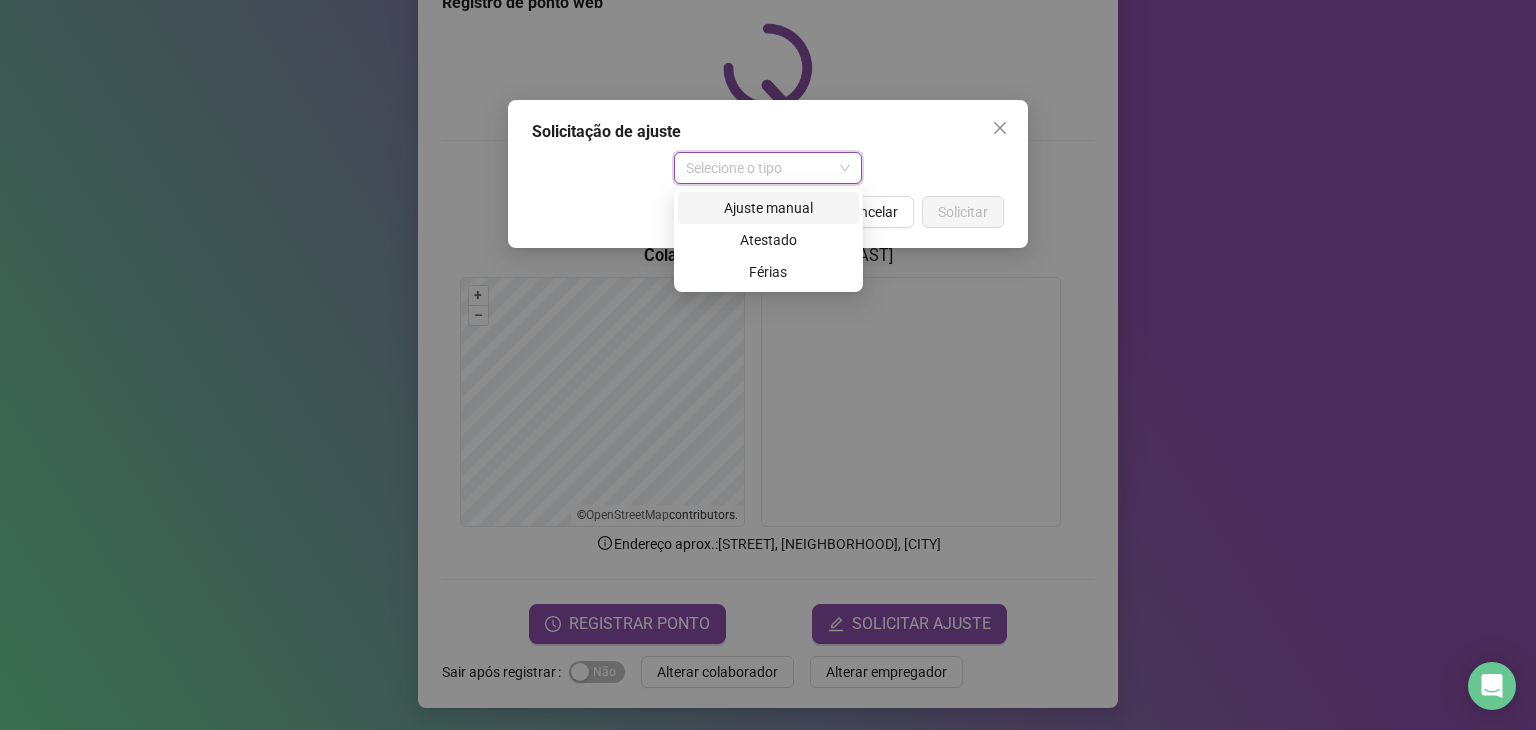 click on "Ajuste manual" at bounding box center (768, 208) 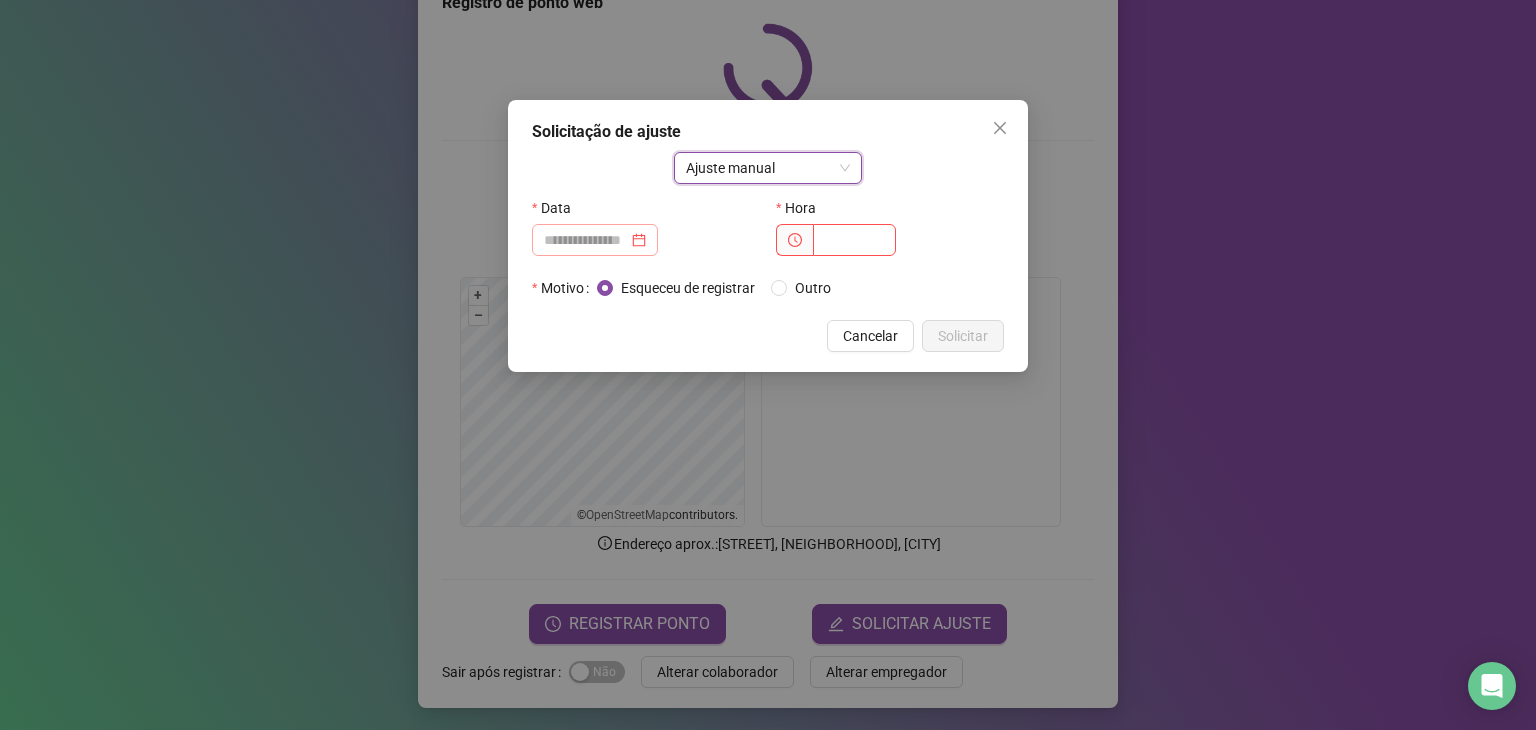 click at bounding box center [595, 240] 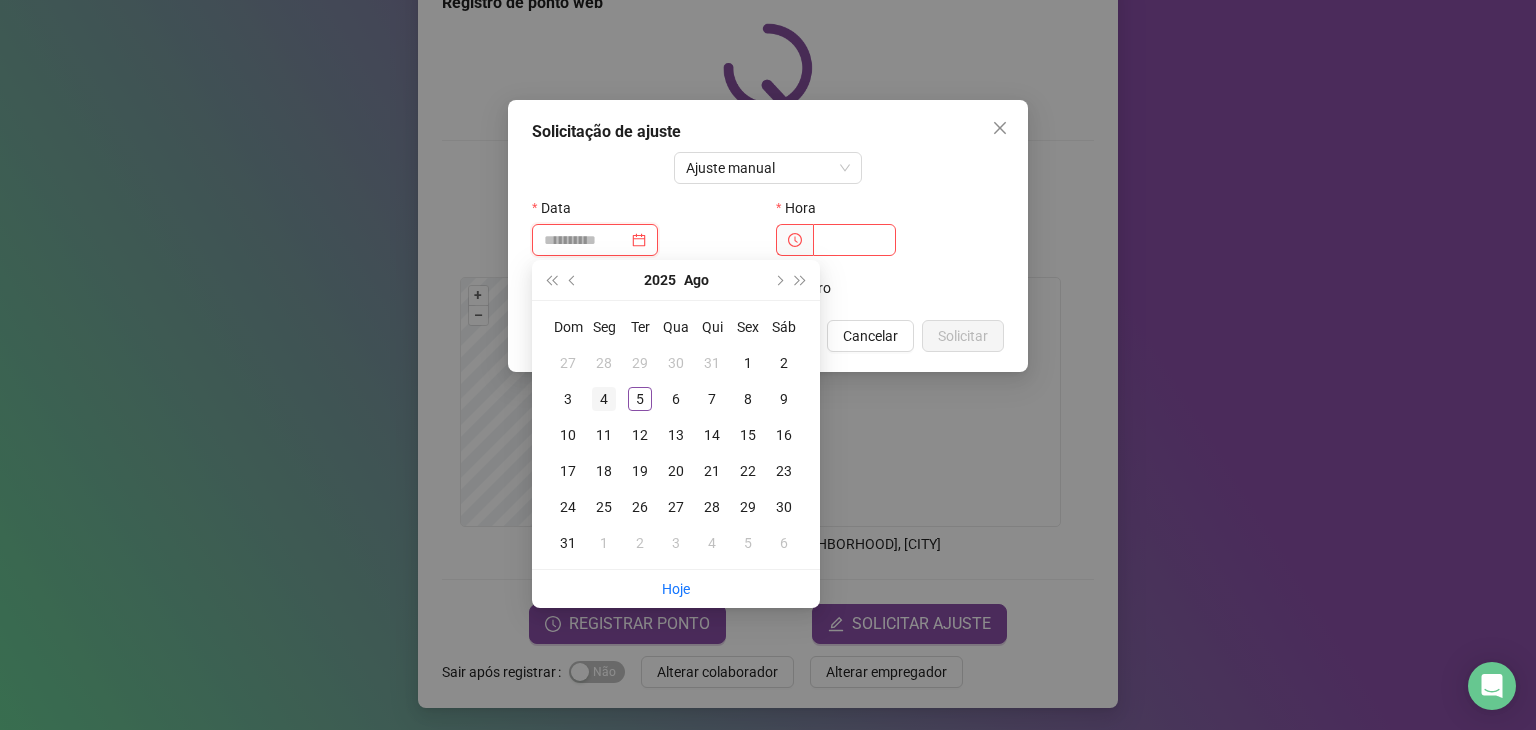 type on "**********" 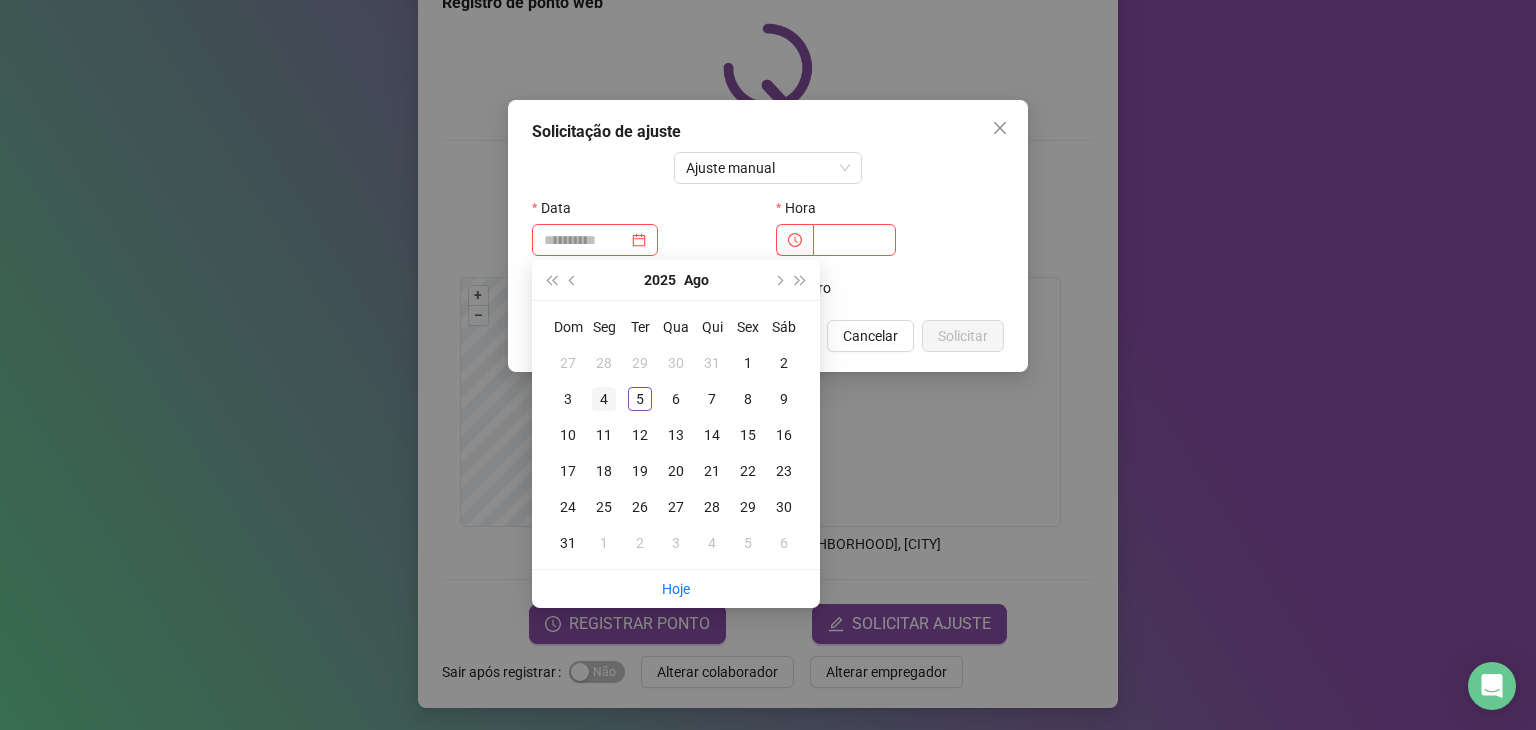 click on "4" at bounding box center (604, 399) 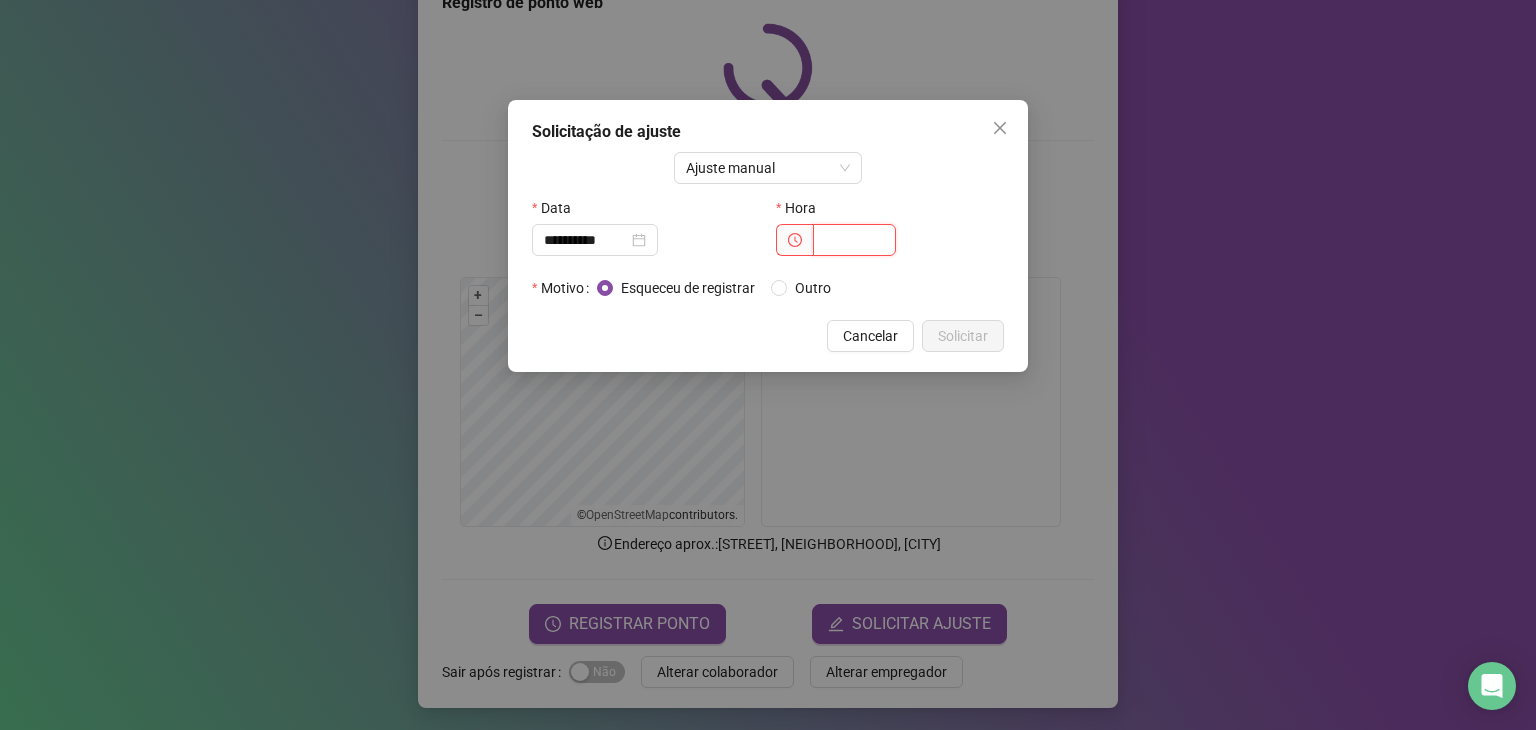 click at bounding box center [854, 240] 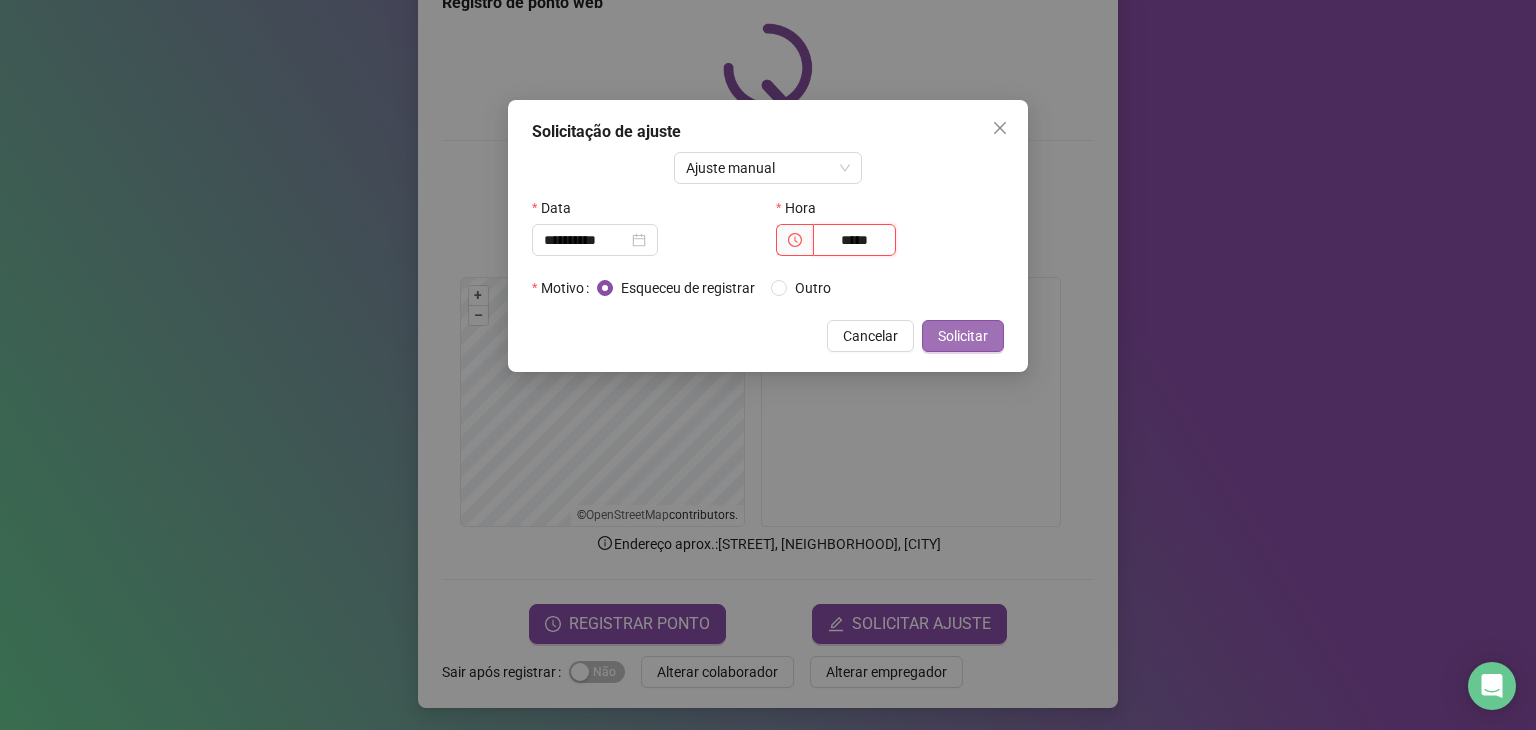 type on "*****" 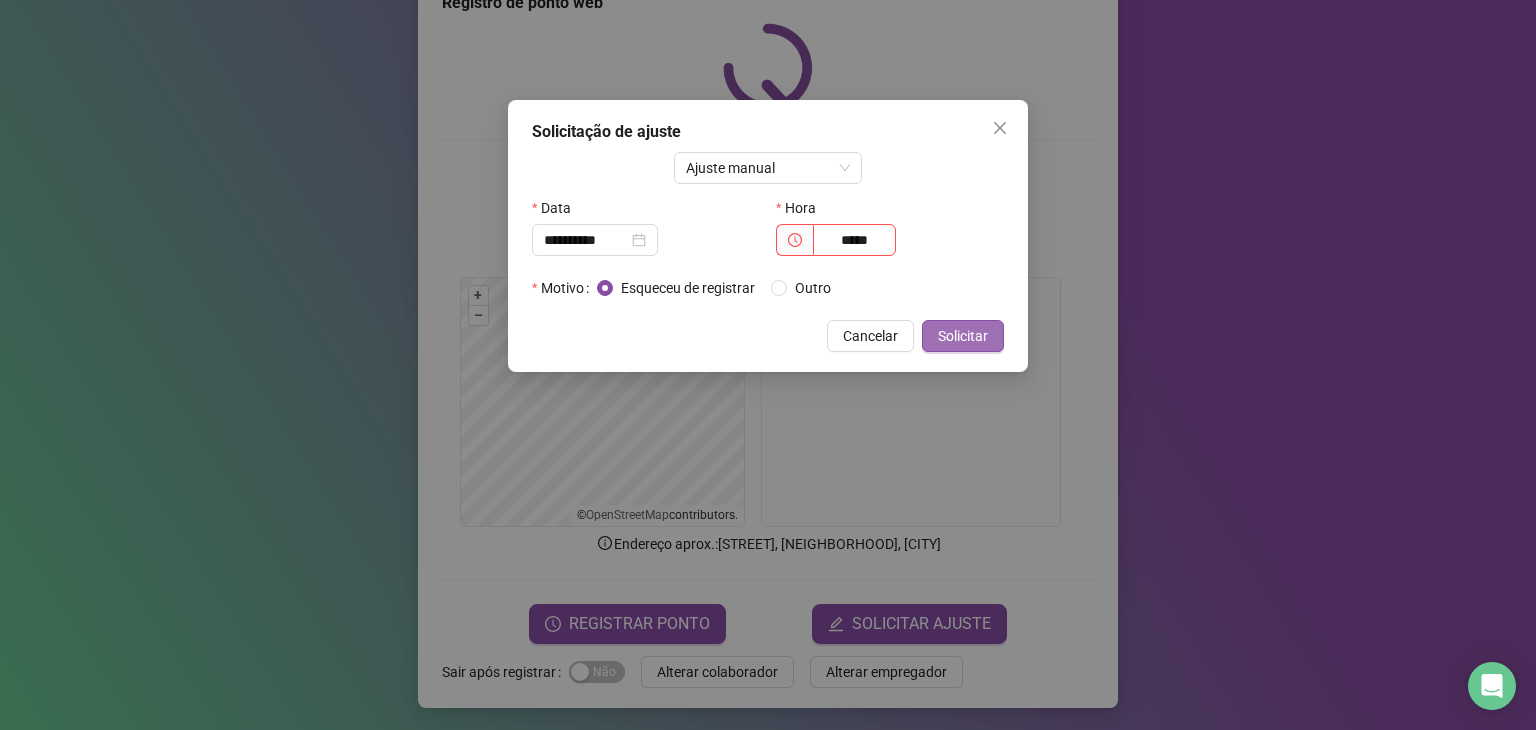 click on "Solicitar" at bounding box center [963, 336] 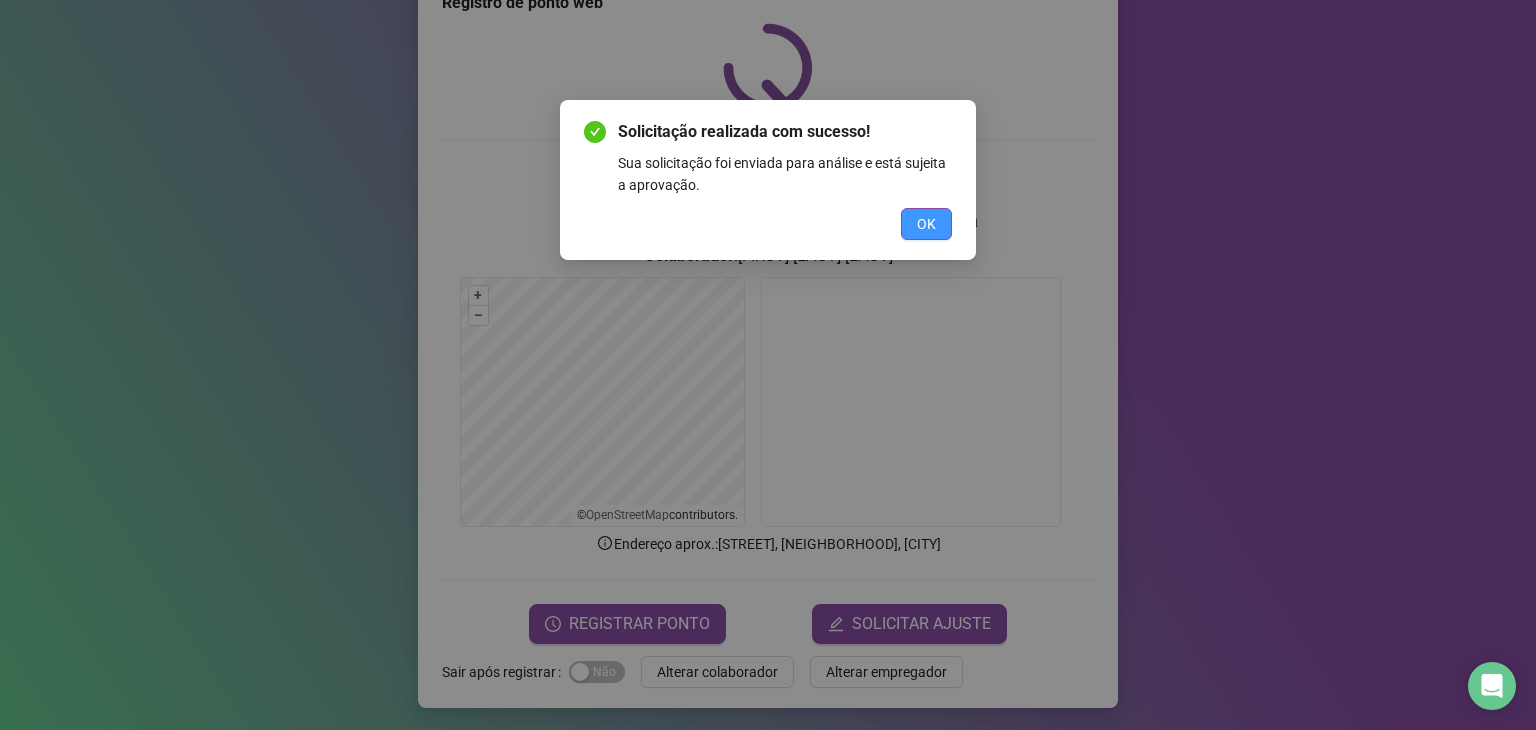 click on "OK" at bounding box center (926, 224) 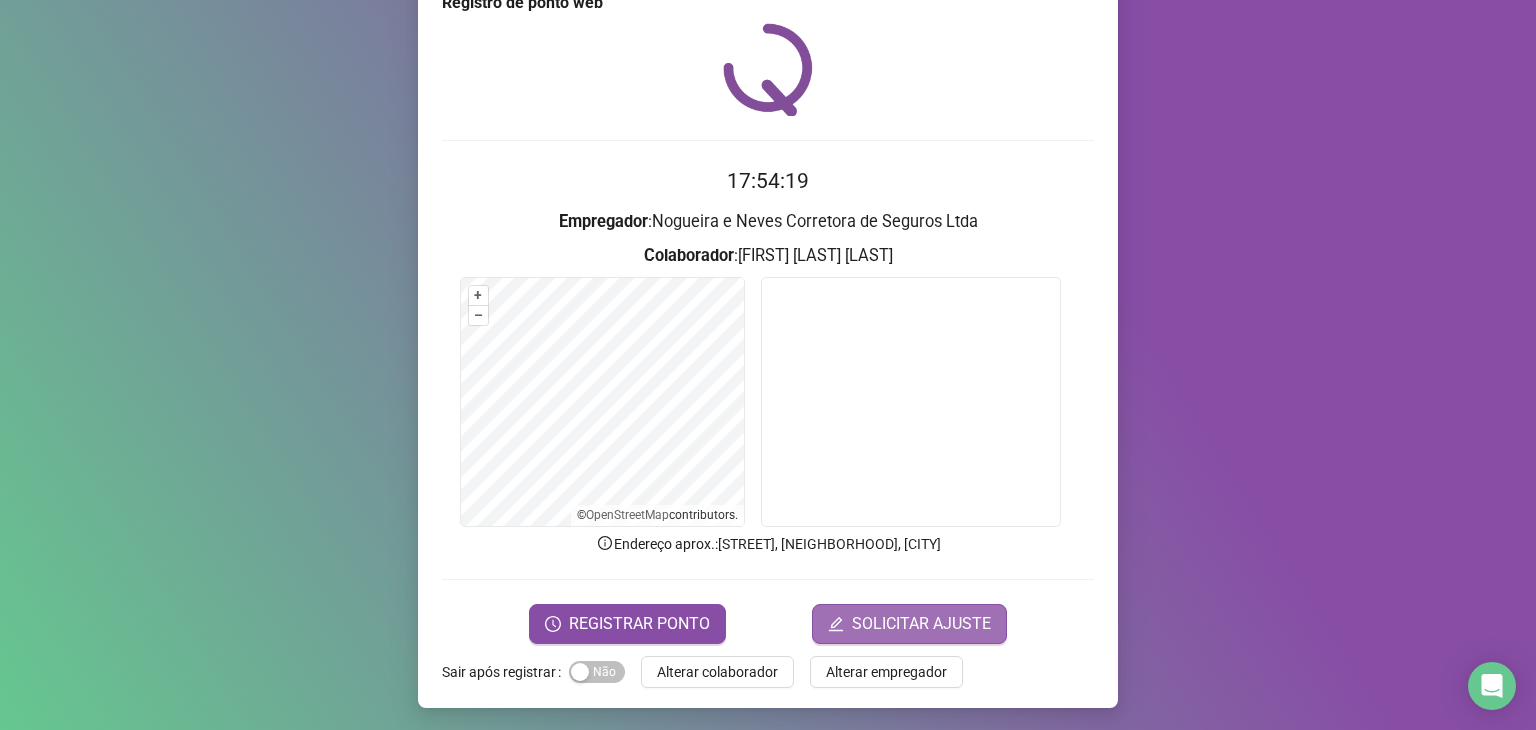 click on "SOLICITAR AJUSTE" at bounding box center [921, 624] 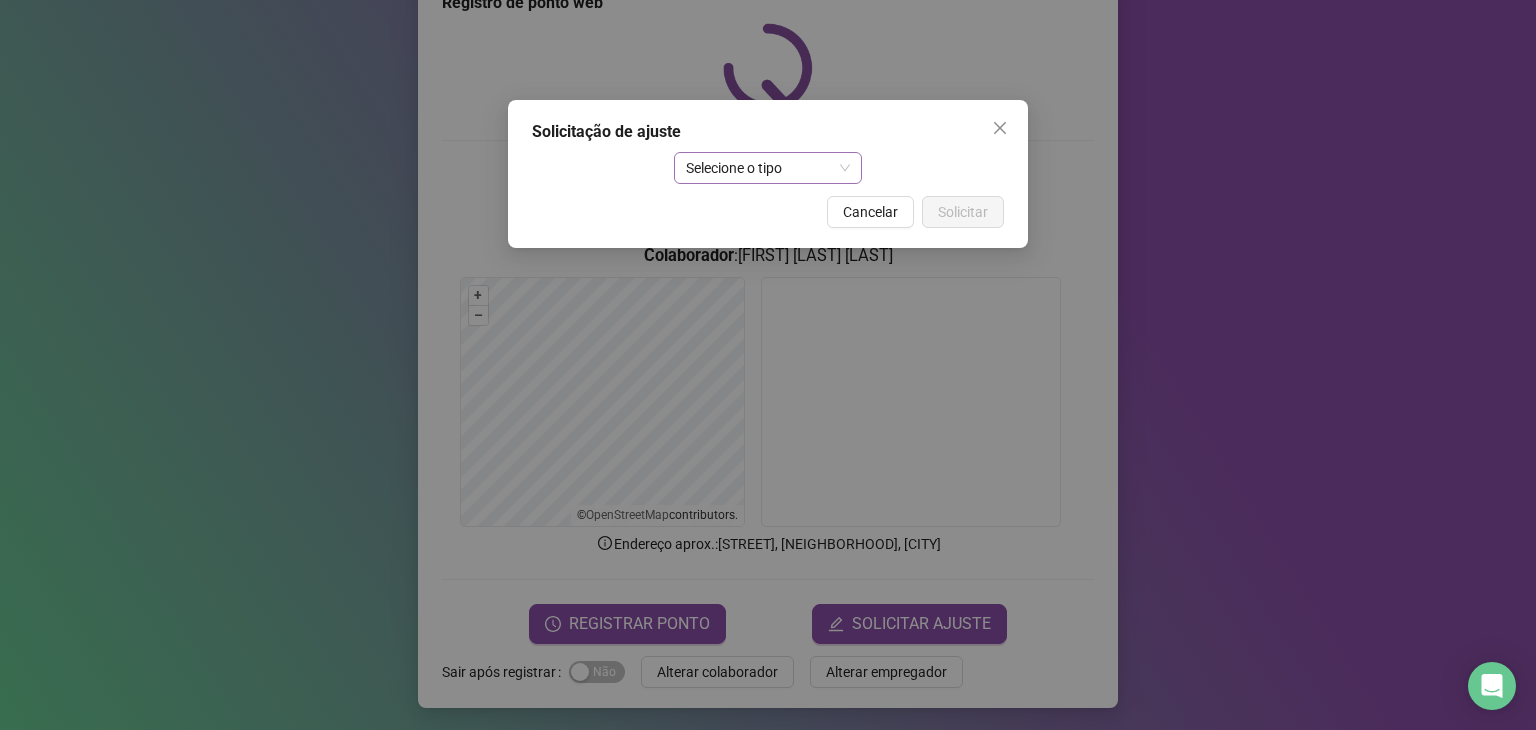 click on "Selecione o tipo" at bounding box center (768, 168) 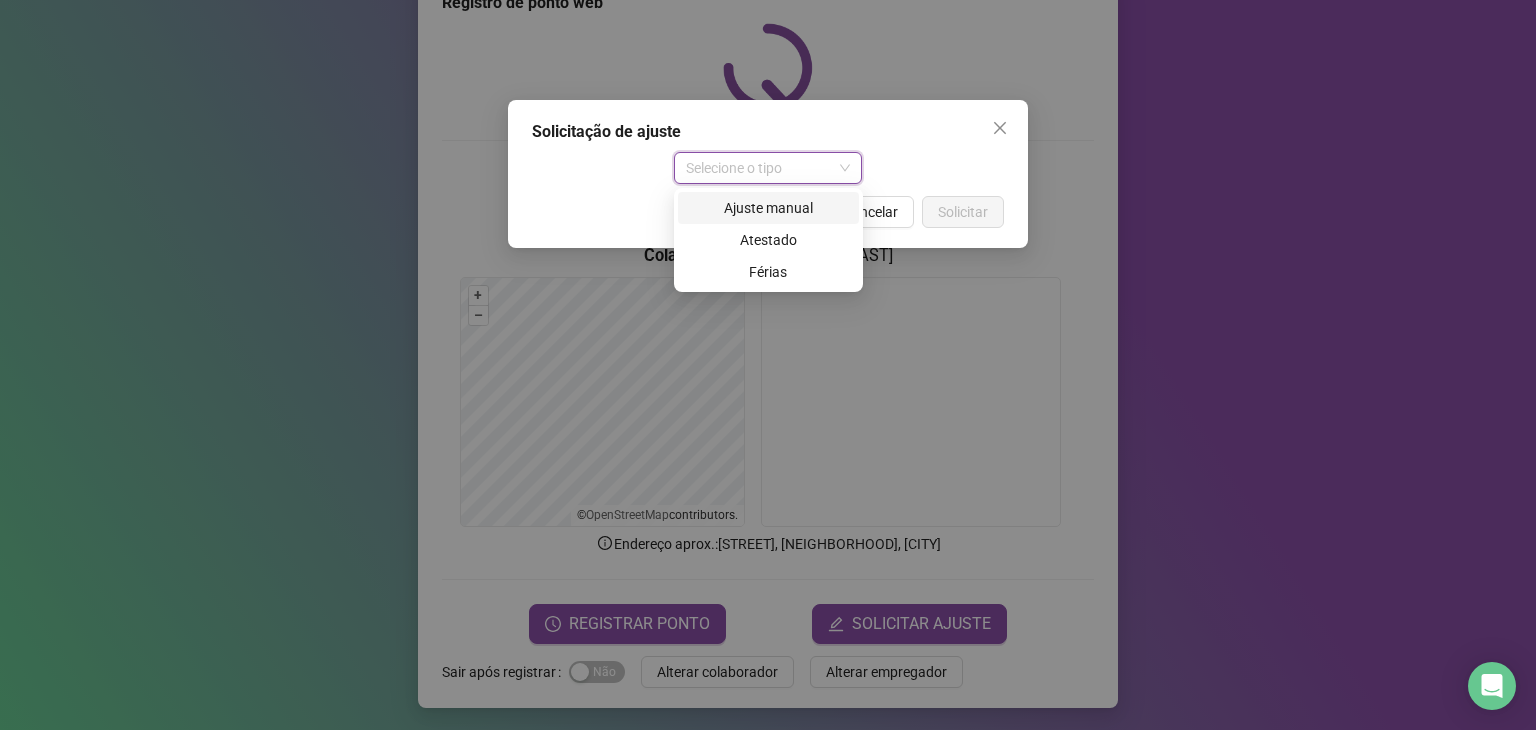 click on "Ajuste manual" at bounding box center [768, 208] 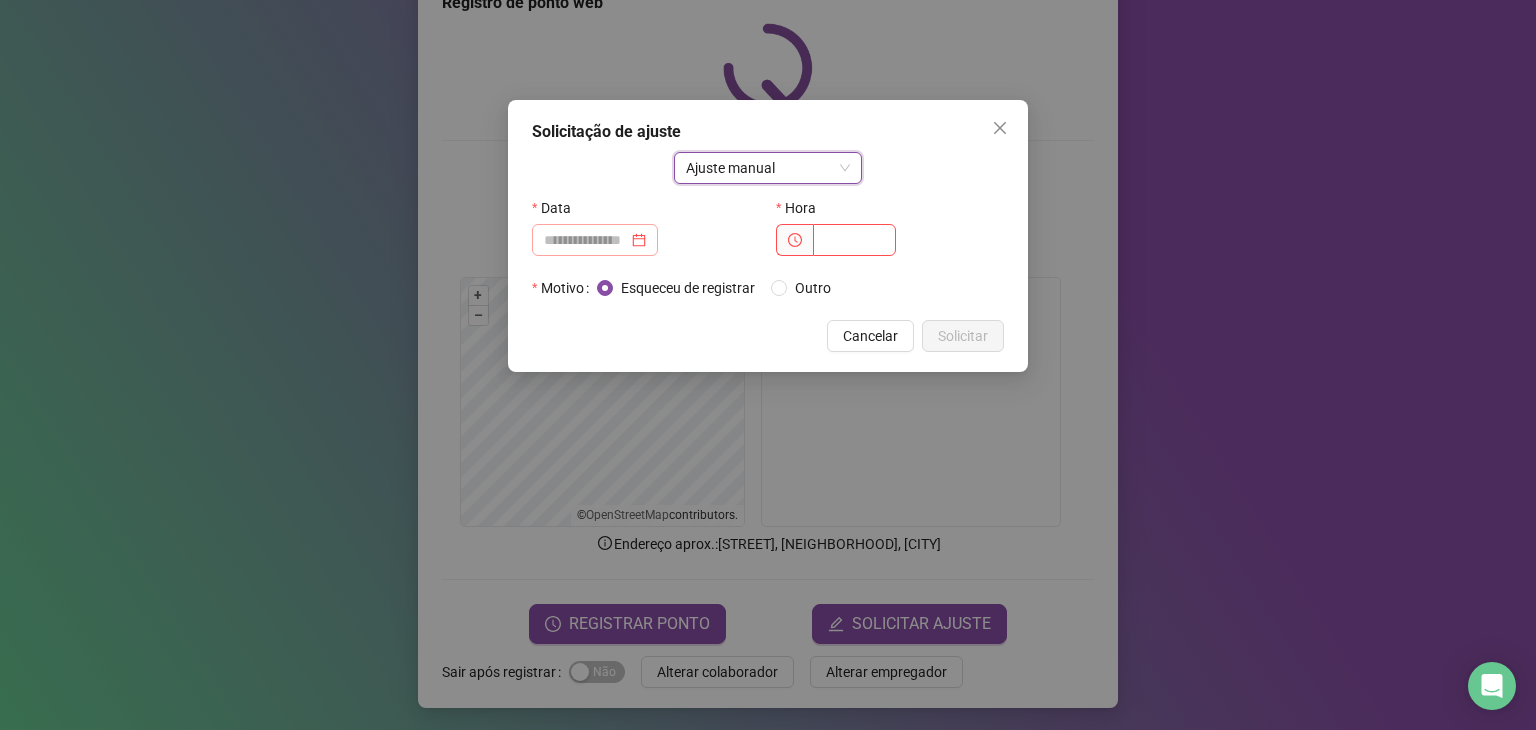 click at bounding box center (595, 240) 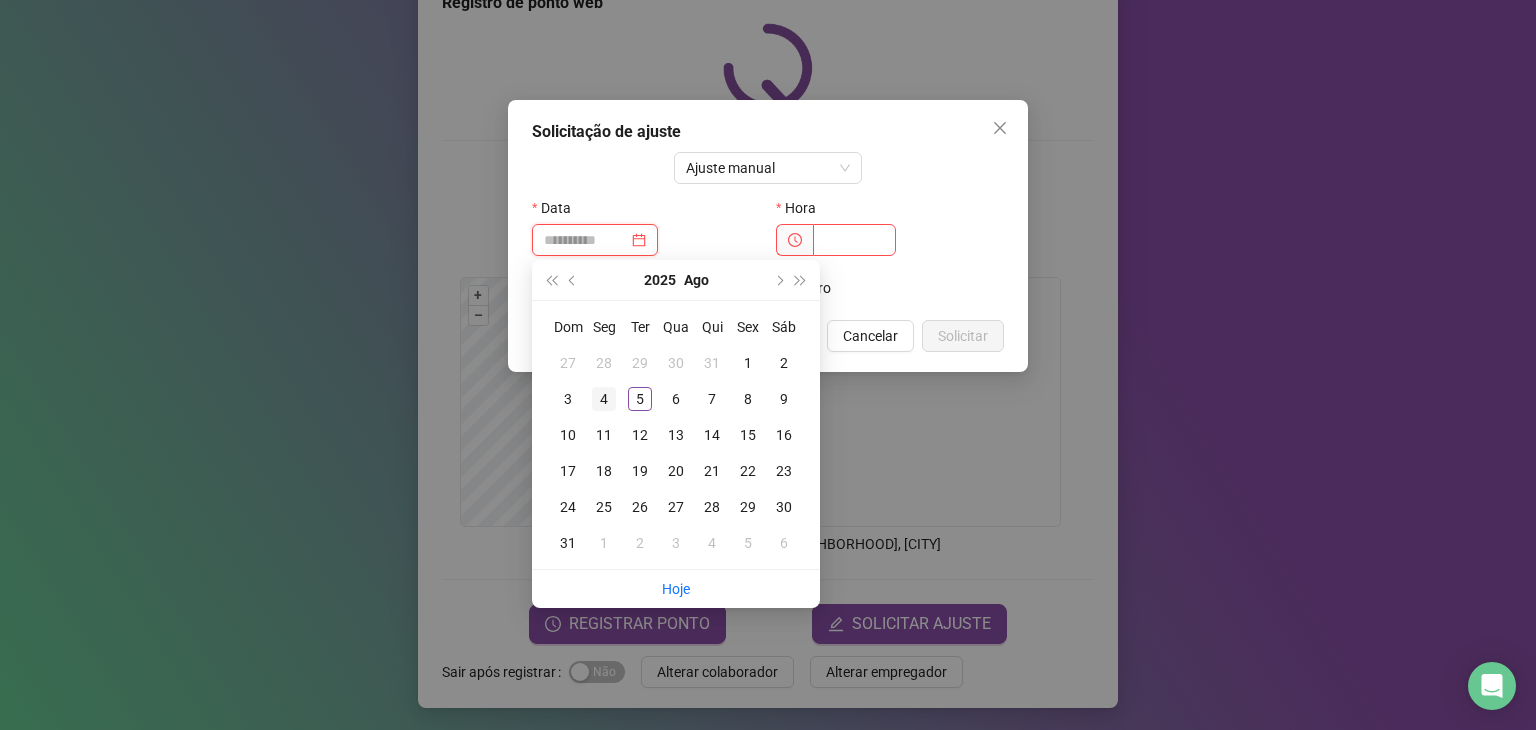 type on "**********" 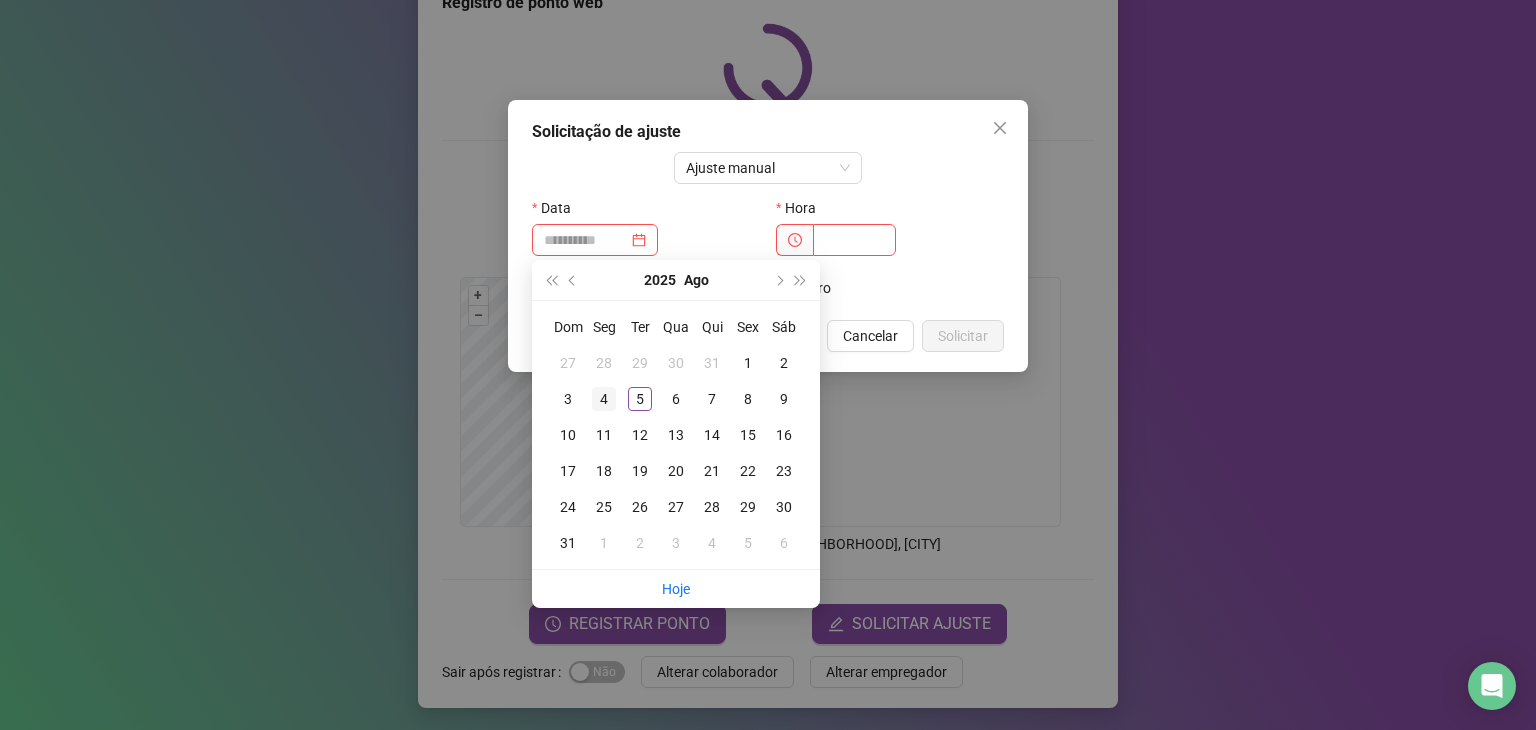click on "4" at bounding box center [604, 399] 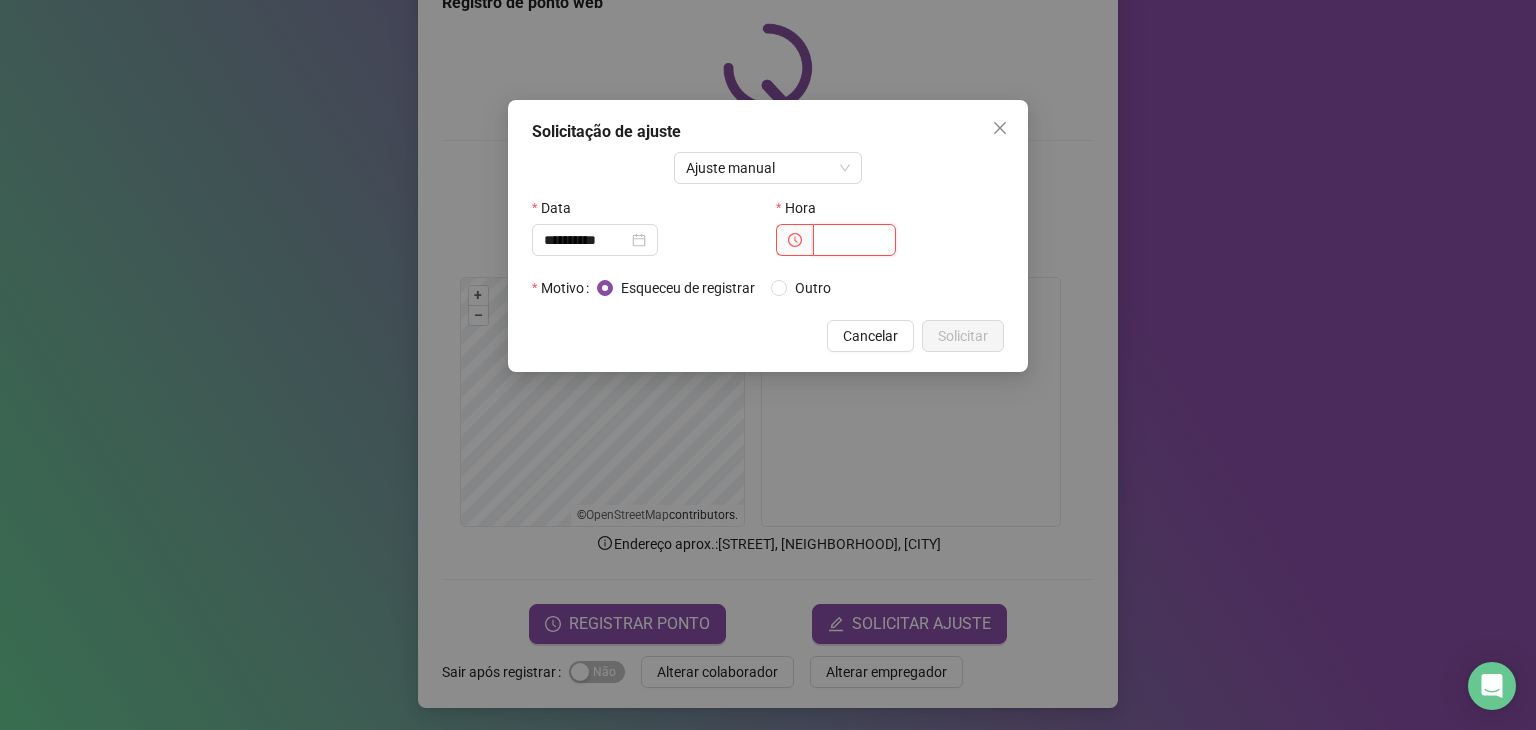 click at bounding box center [854, 240] 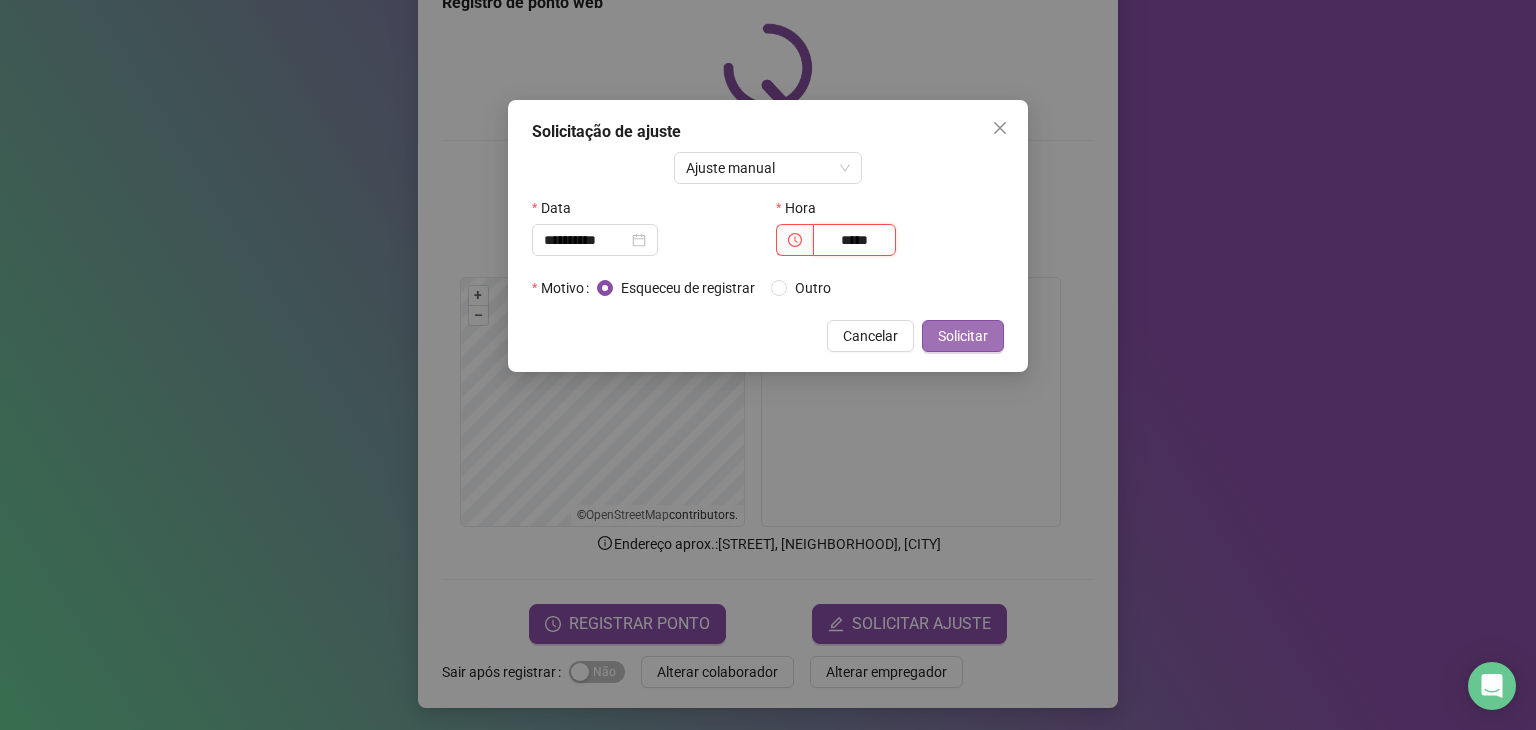 type on "*****" 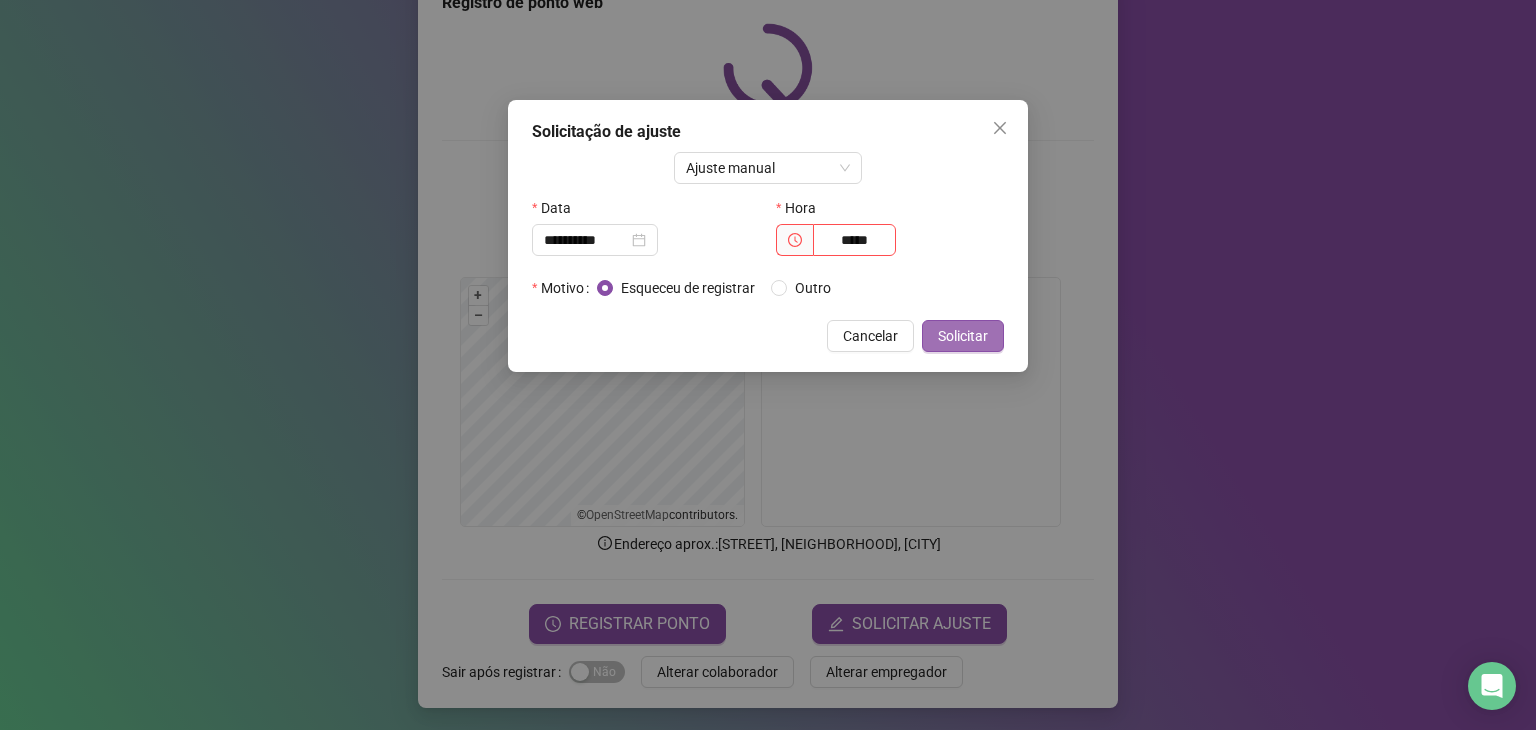 click on "Solicitar" at bounding box center [963, 336] 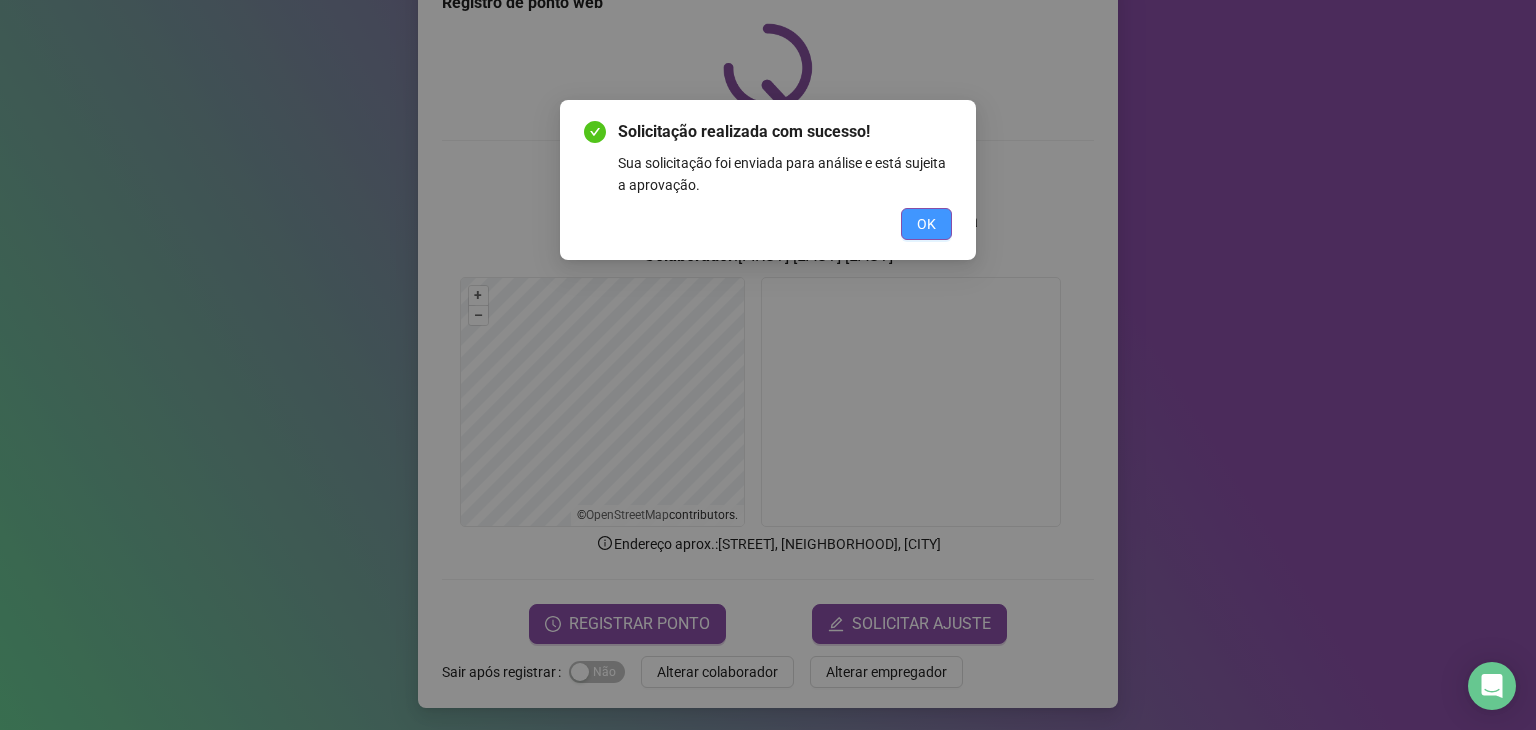 click on "OK" at bounding box center [926, 224] 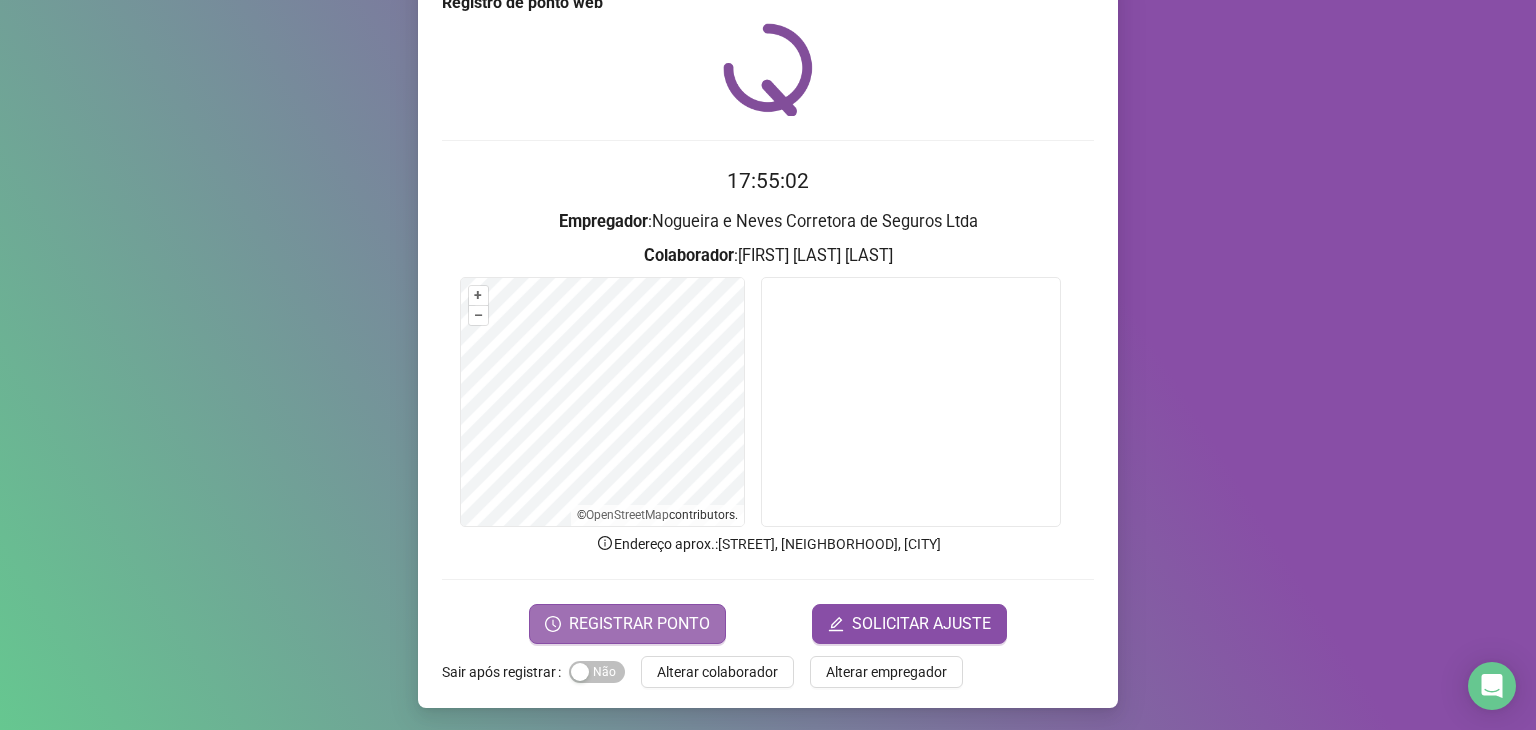 click on "REGISTRAR PONTO" at bounding box center [639, 624] 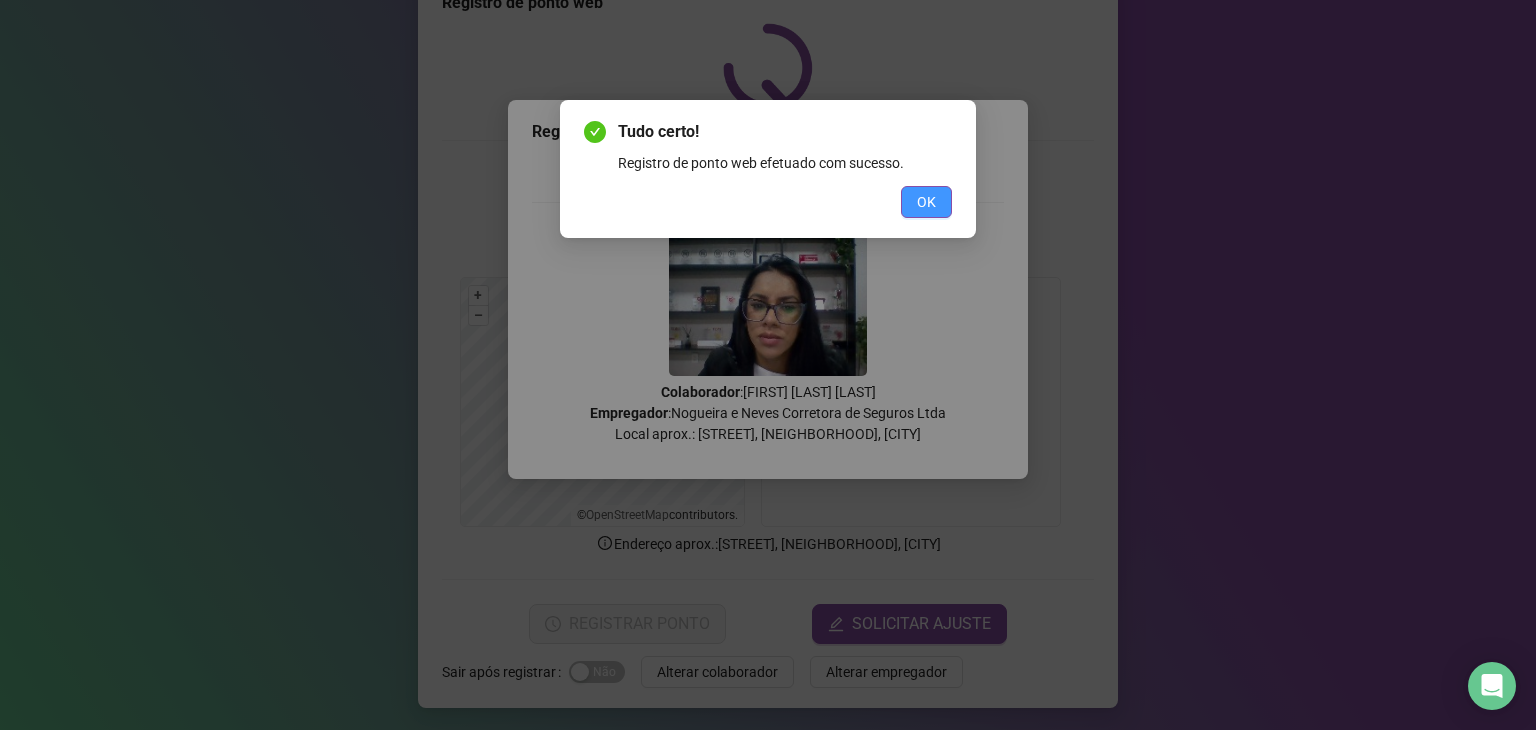 click on "OK" at bounding box center [926, 202] 